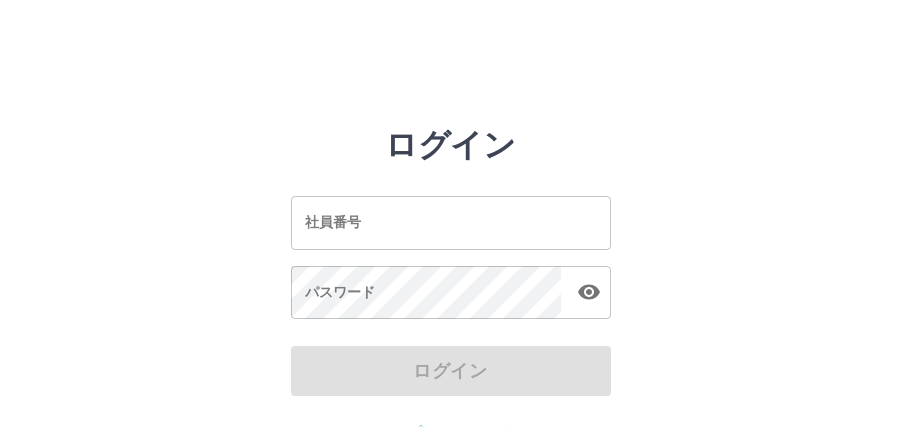 scroll, scrollTop: 0, scrollLeft: 0, axis: both 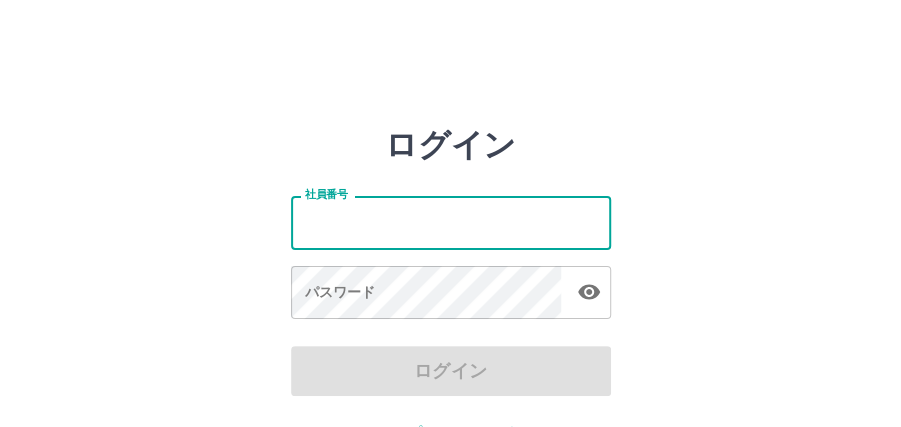 click on "社員番号" at bounding box center [451, 222] 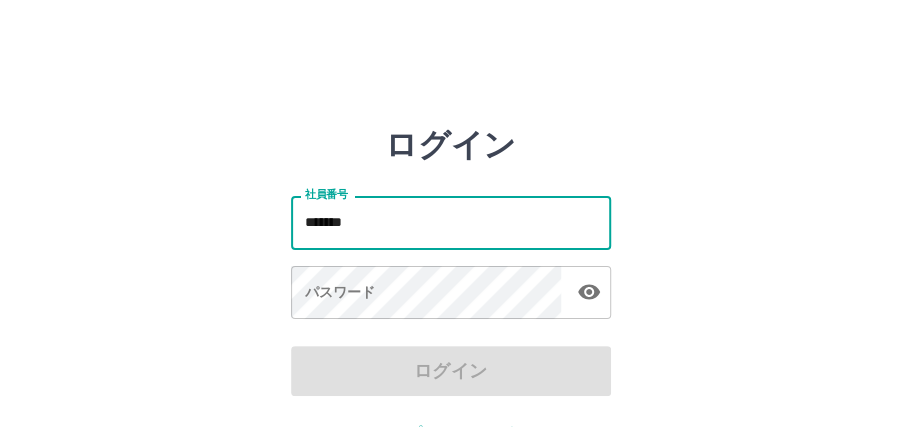 click on "社員番号 [EMPLOYEE_ID] 社員番号 パスワード パスワード" at bounding box center (451, 254) 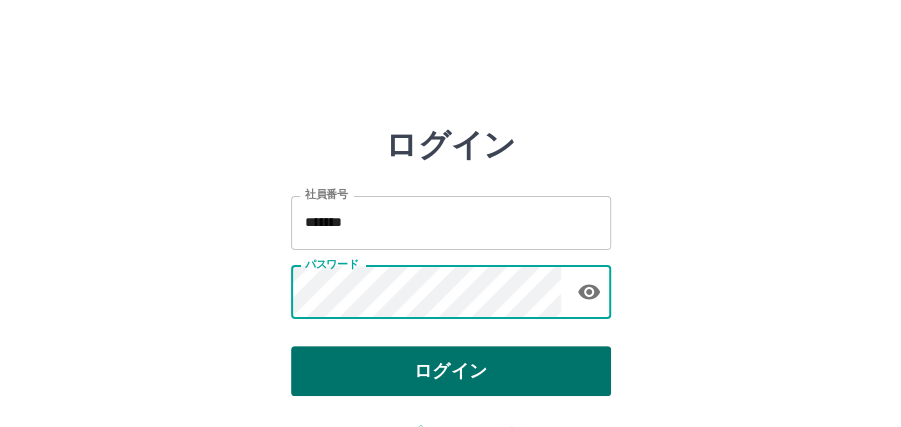 click on "ログイン" at bounding box center [451, 371] 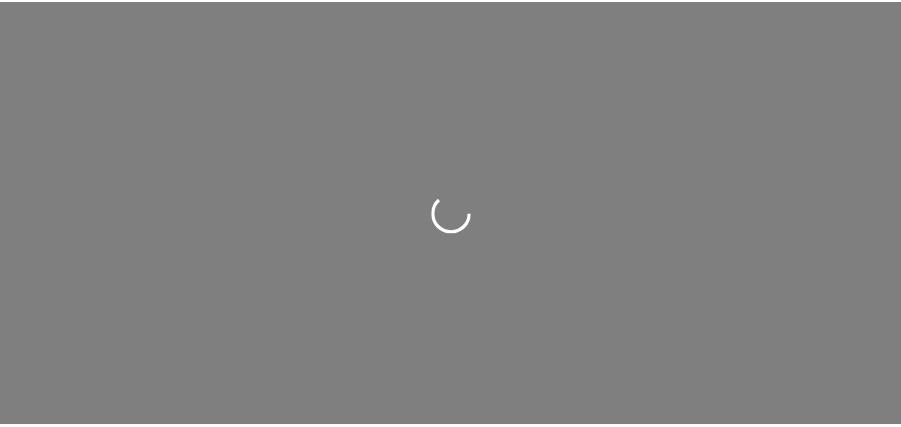 scroll, scrollTop: 0, scrollLeft: 0, axis: both 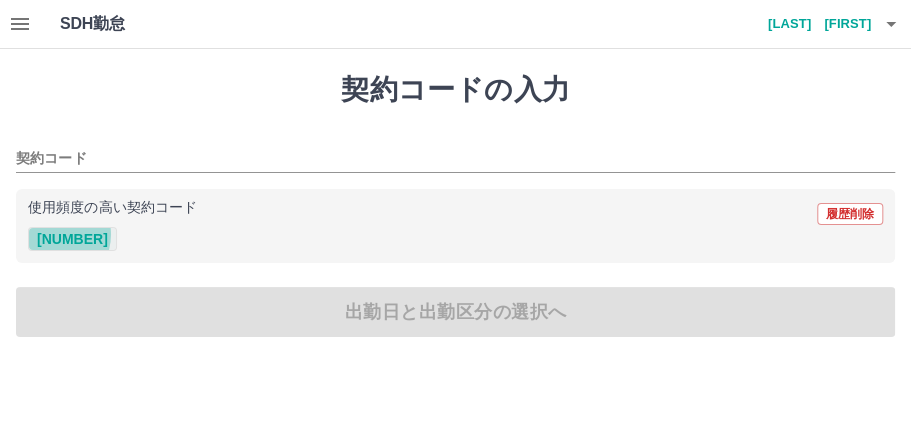 click on "[NUMBER]" at bounding box center (72, 239) 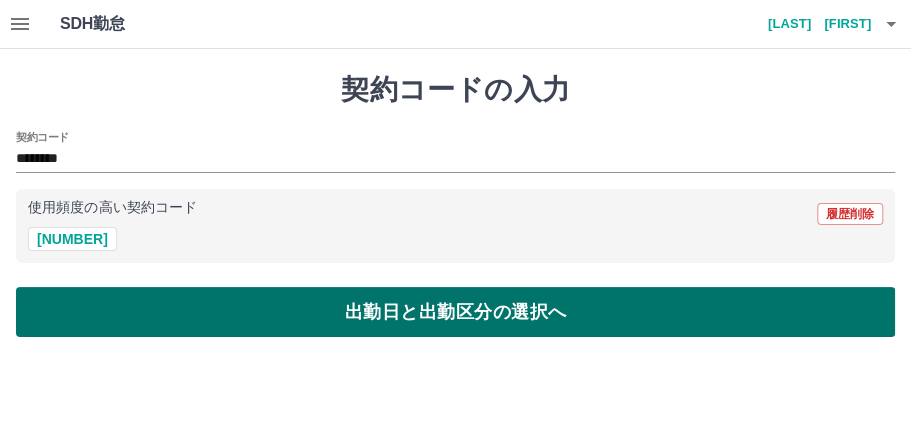 click on "出勤日と出勤区分の選択へ" at bounding box center [455, 312] 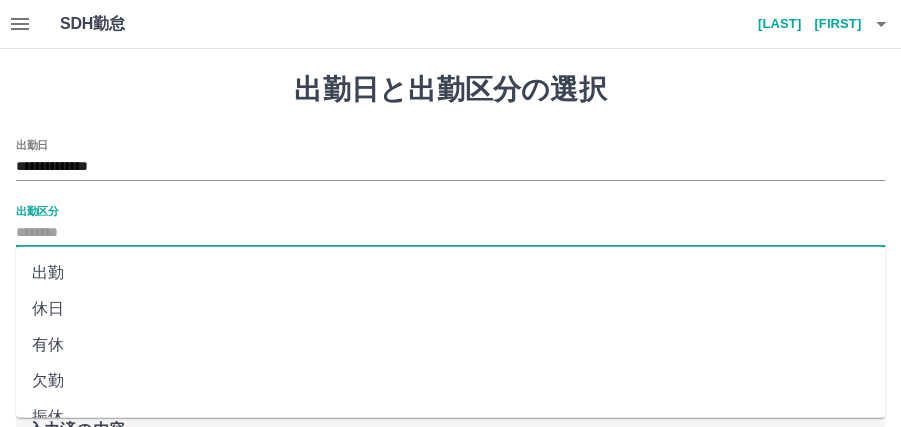 click on "出勤区分" at bounding box center (450, 233) 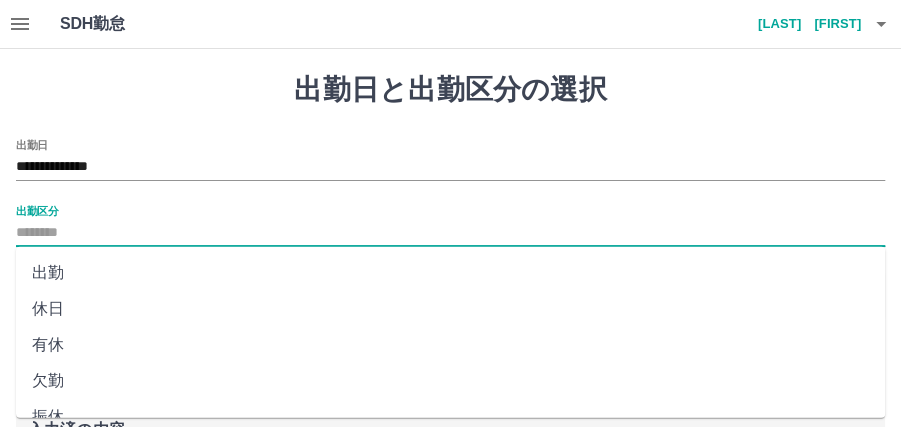 click on "出勤" at bounding box center (450, 273) 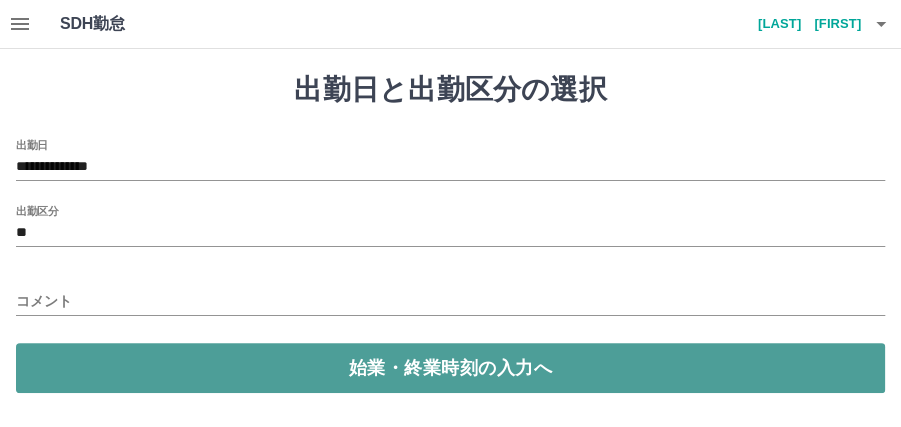 click on "始業・終業時刻の入力へ" at bounding box center [450, 368] 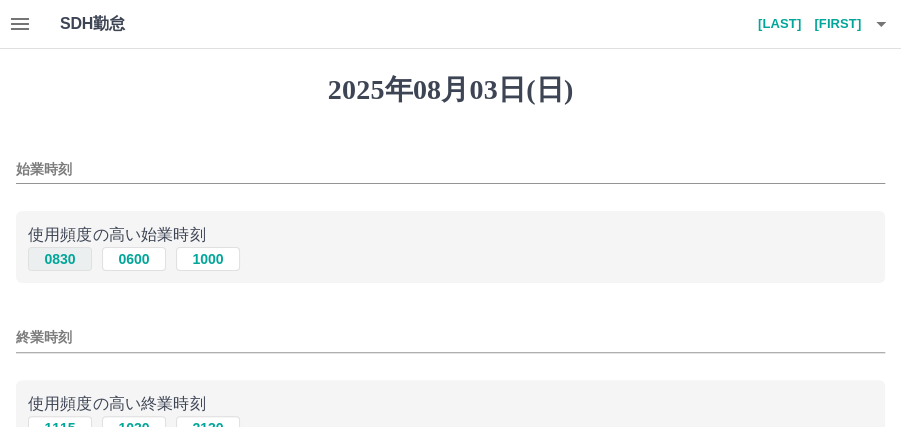 click on "0830" at bounding box center (60, 259) 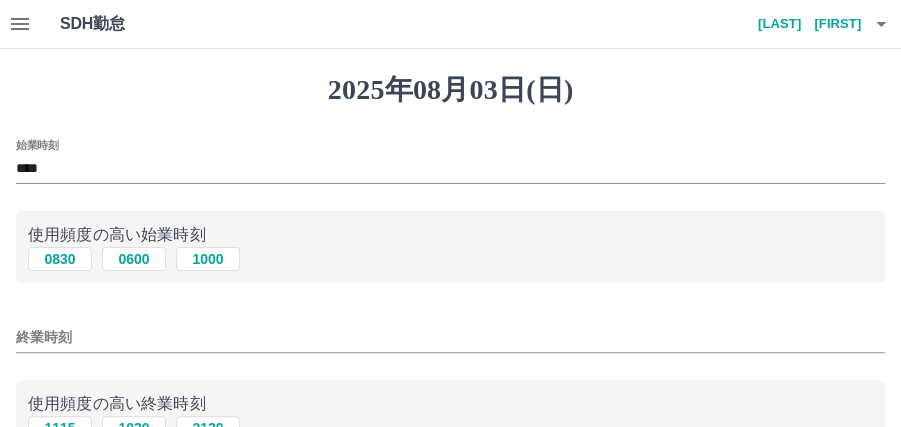 scroll, scrollTop: 66, scrollLeft: 0, axis: vertical 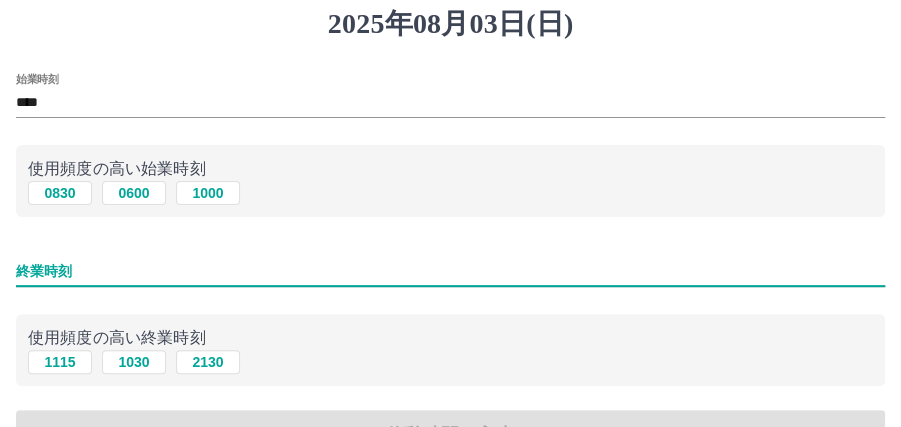 click on "終業時刻" at bounding box center [450, 271] 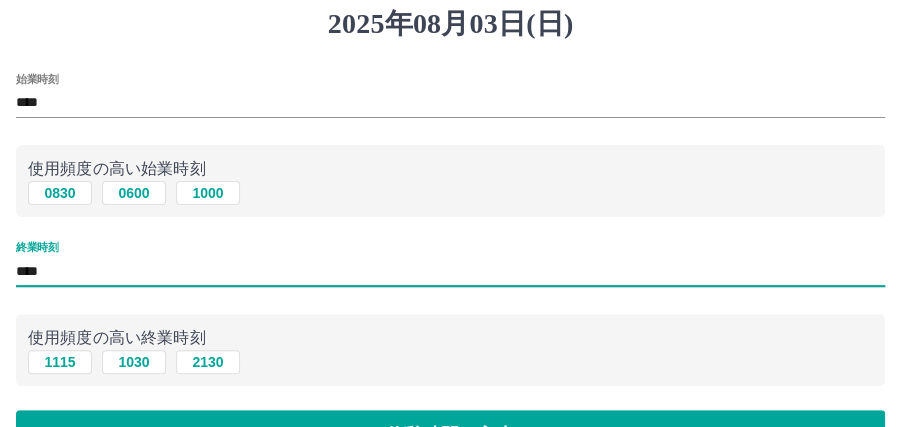 click on "****" at bounding box center (450, 271) 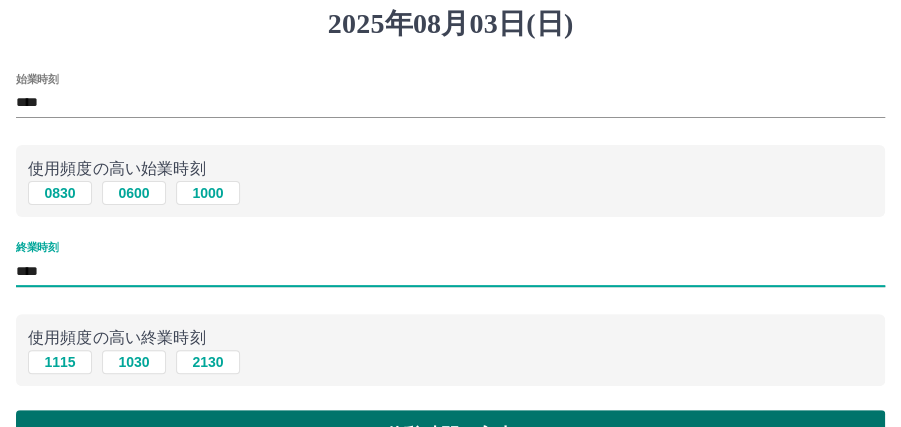 type on "****" 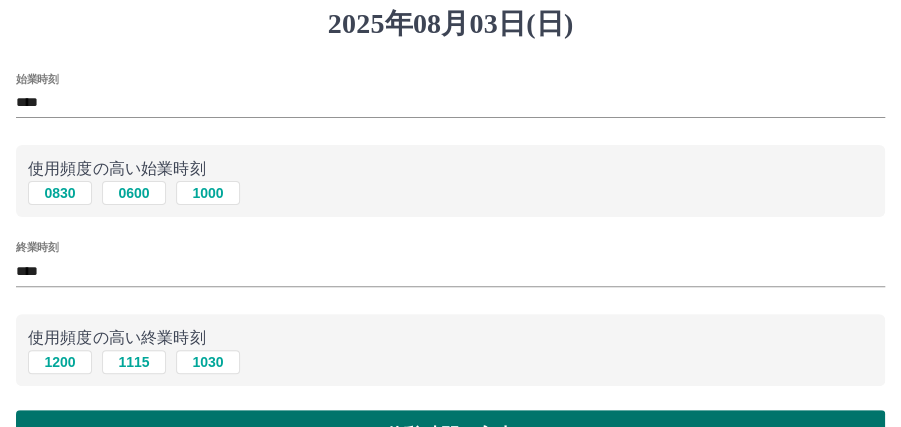 scroll, scrollTop: 0, scrollLeft: 0, axis: both 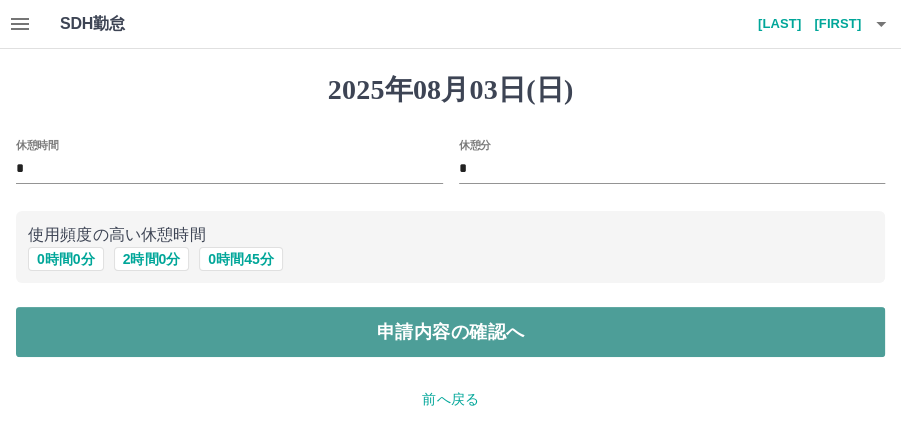 click on "申請内容の確認へ" at bounding box center (450, 332) 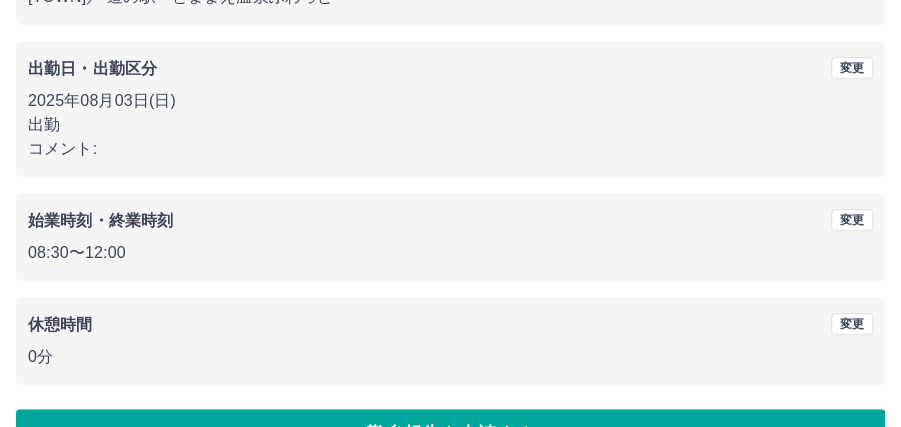 scroll, scrollTop: 320, scrollLeft: 0, axis: vertical 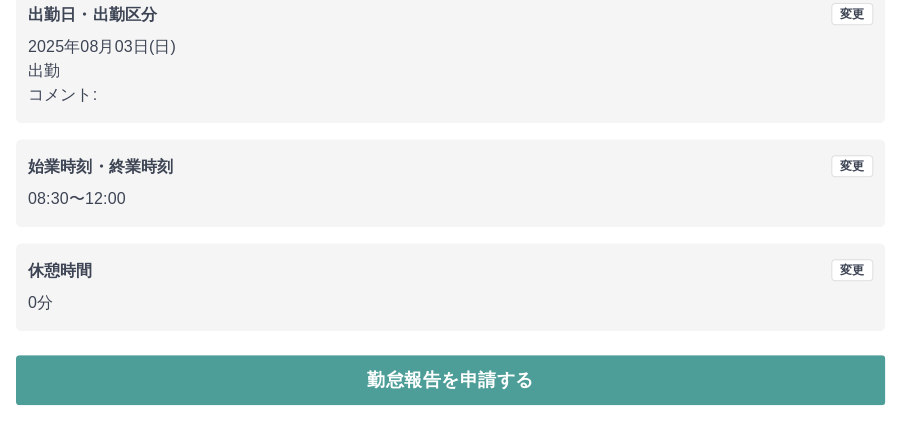 click on "勤怠報告を申請する" at bounding box center [450, 380] 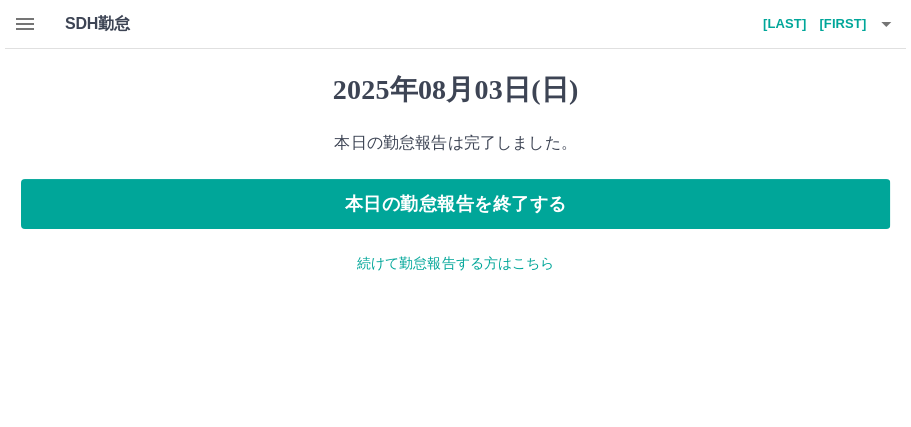 scroll, scrollTop: 0, scrollLeft: 0, axis: both 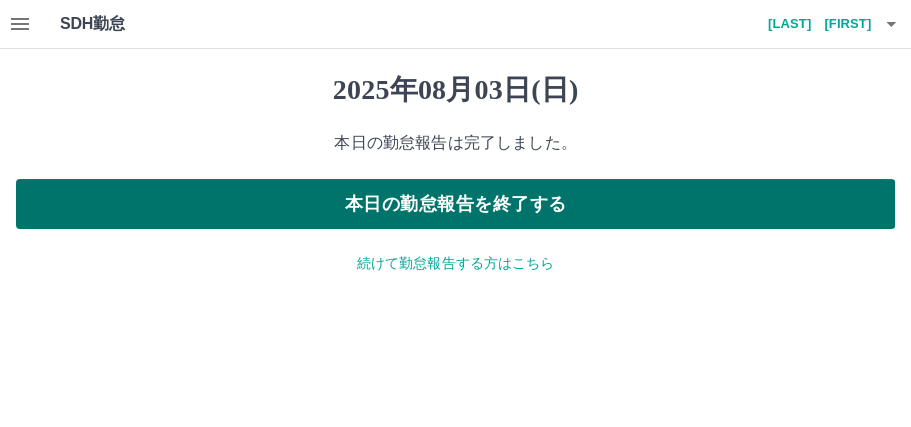 click on "本日の勤怠報告を終了する" at bounding box center [455, 204] 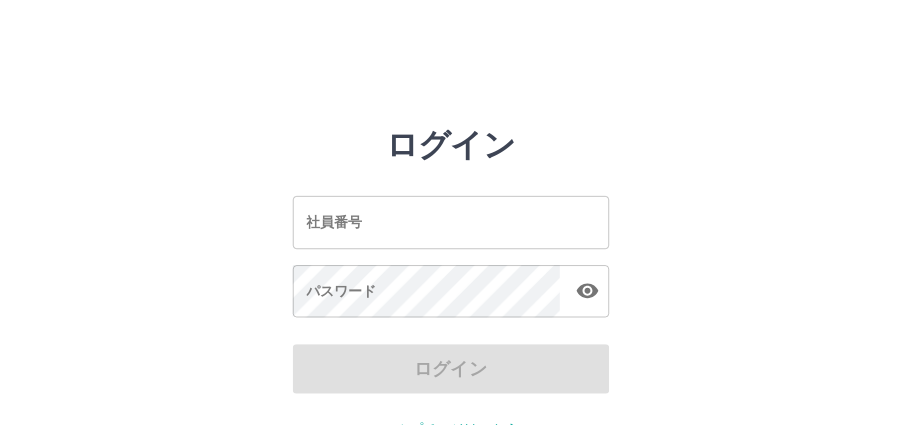 scroll, scrollTop: 0, scrollLeft: 0, axis: both 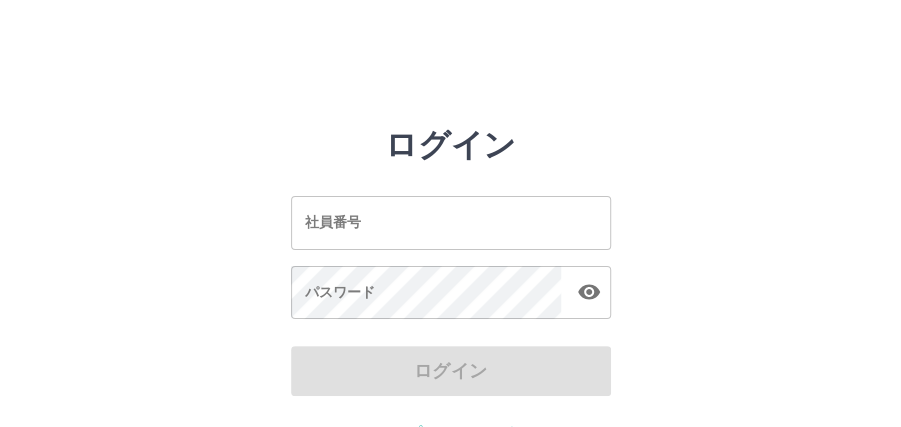 click on "社員番号" at bounding box center [451, 222] 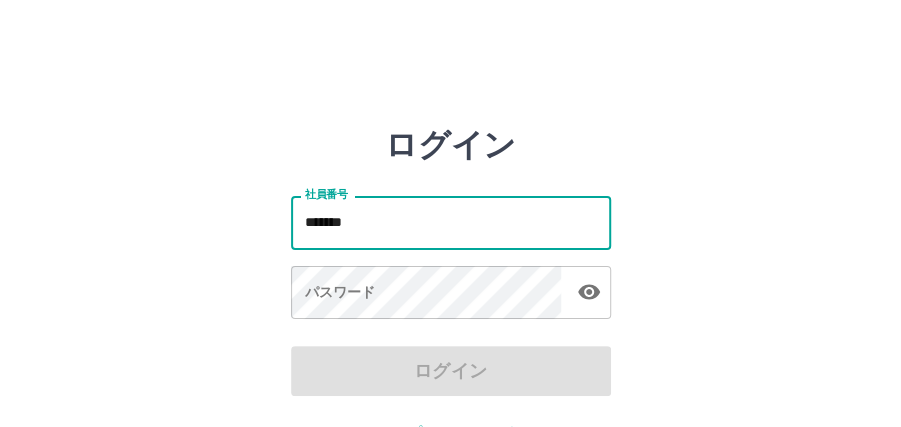 type on "*******" 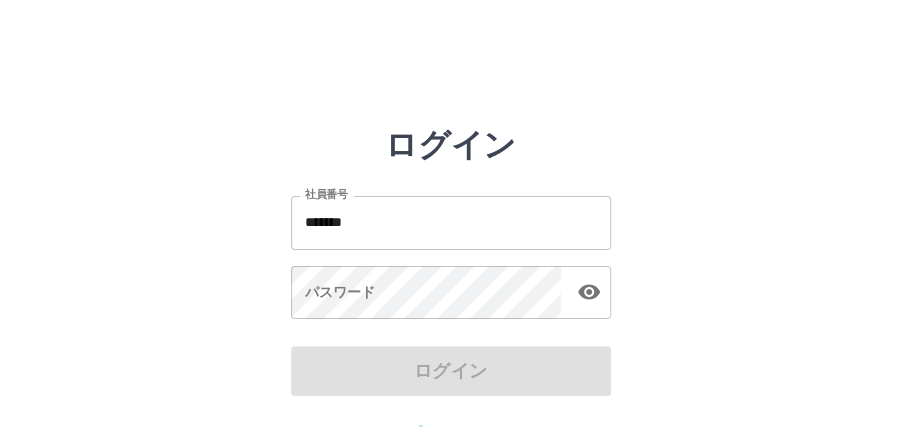 click on "ログイン" at bounding box center (451, 371) 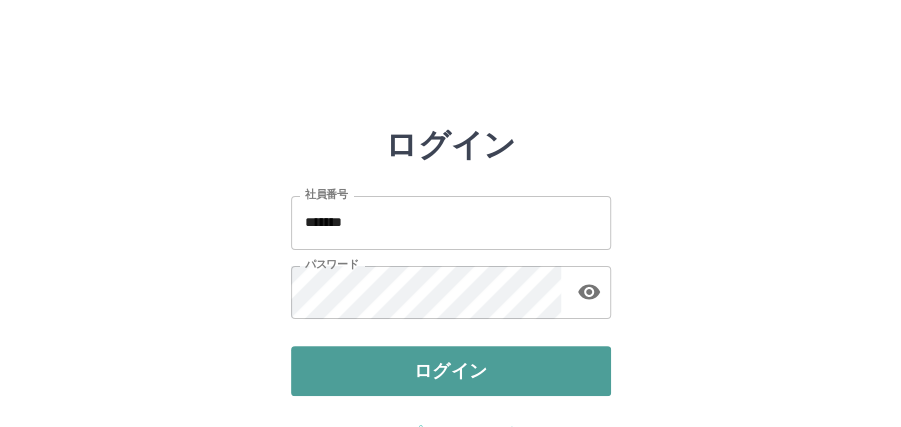 click on "ログイン" at bounding box center [451, 371] 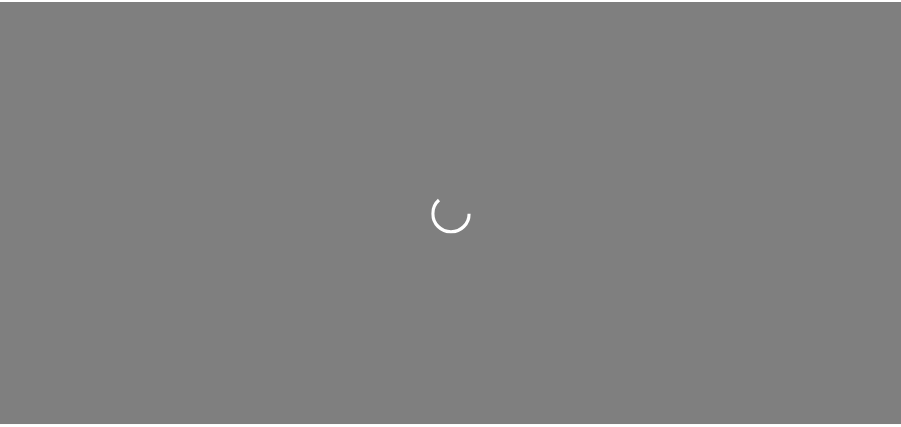 scroll, scrollTop: 0, scrollLeft: 0, axis: both 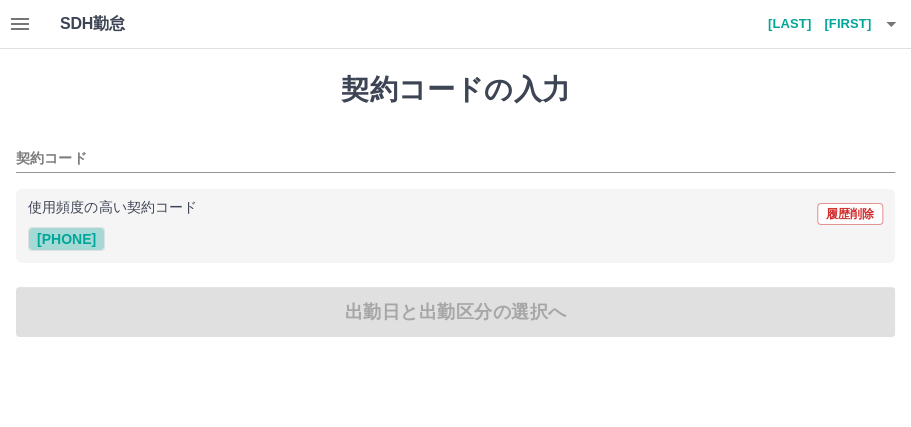 click on "42347001" at bounding box center (66, 239) 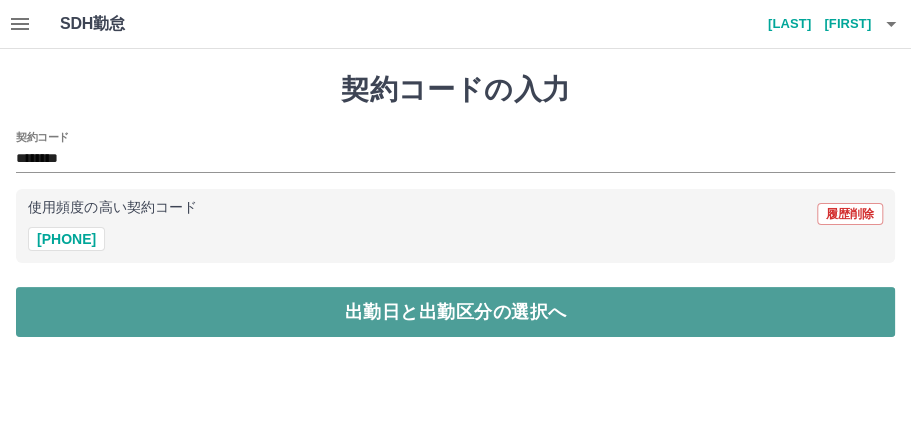 click on "出勤日と出勤区分の選択へ" at bounding box center [455, 312] 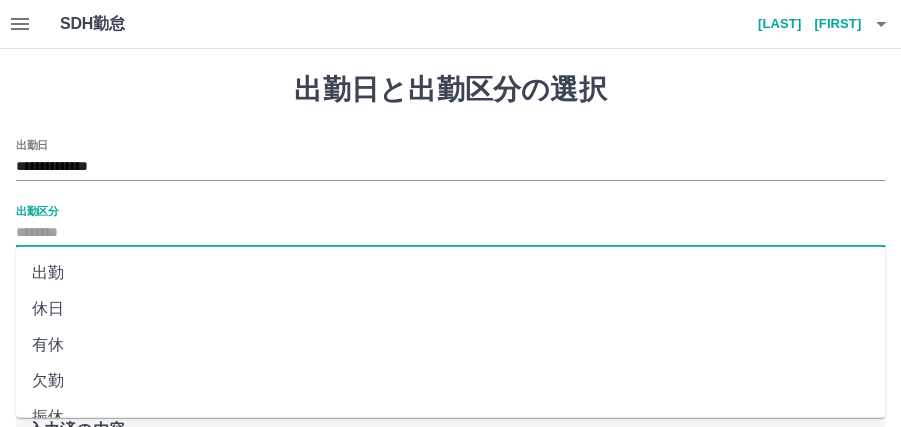 click on "出勤区分" at bounding box center (450, 233) 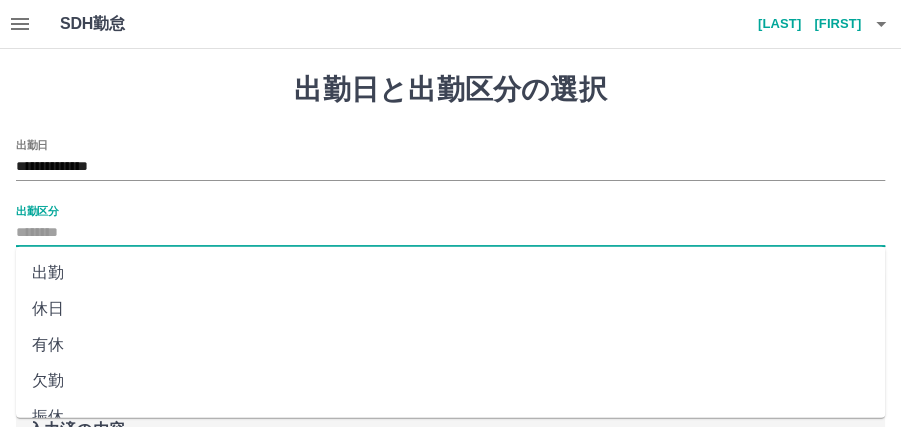 click on "出勤" at bounding box center [450, 273] 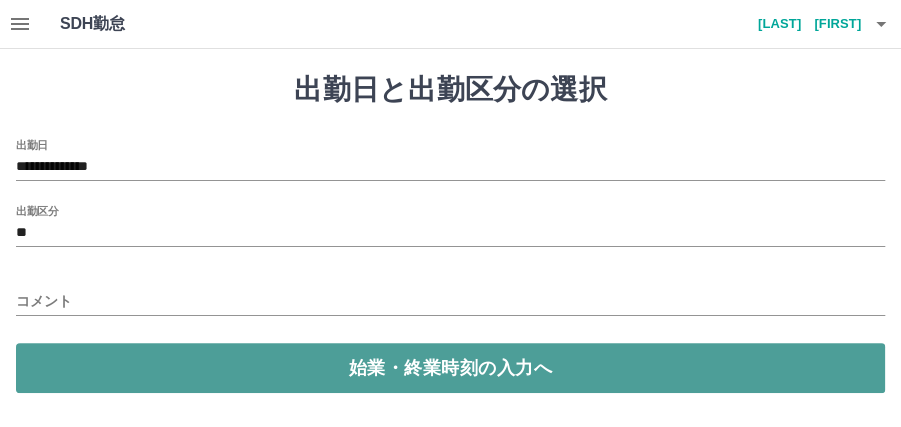 click on "始業・終業時刻の入力へ" at bounding box center [450, 368] 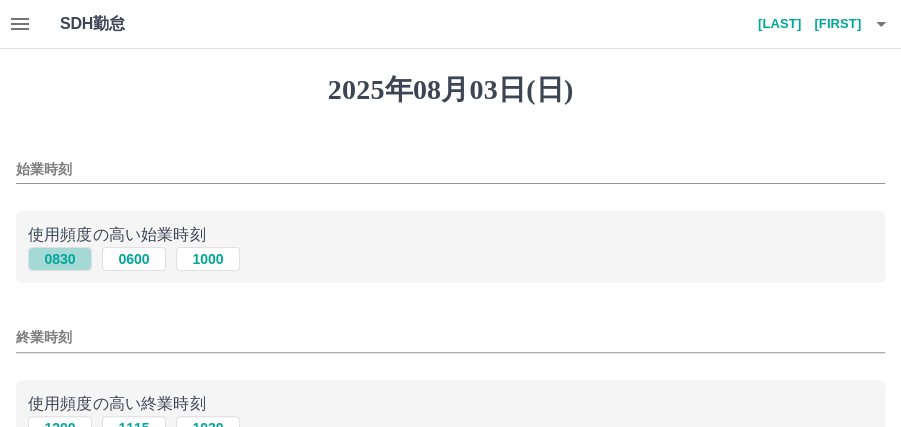 click on "0830" at bounding box center [60, 259] 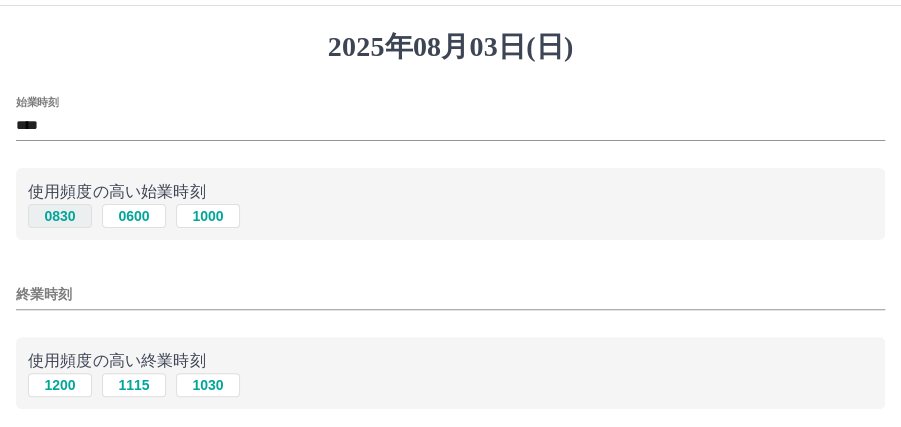 scroll, scrollTop: 66, scrollLeft: 0, axis: vertical 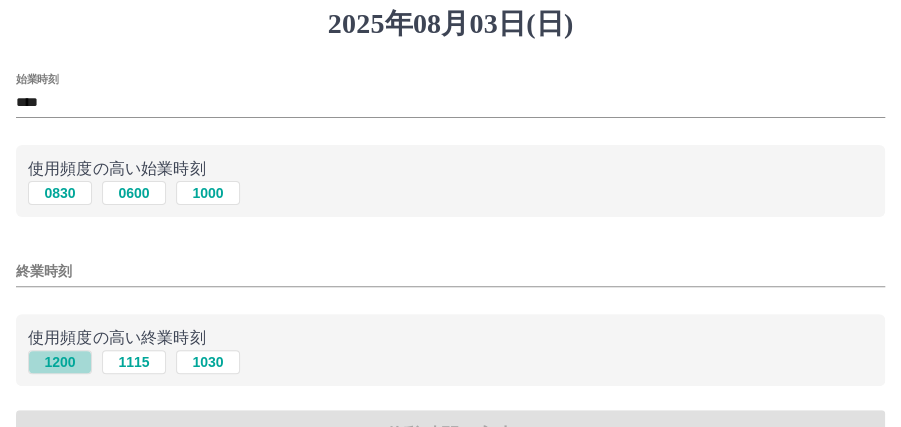 click on "1200" at bounding box center [60, 362] 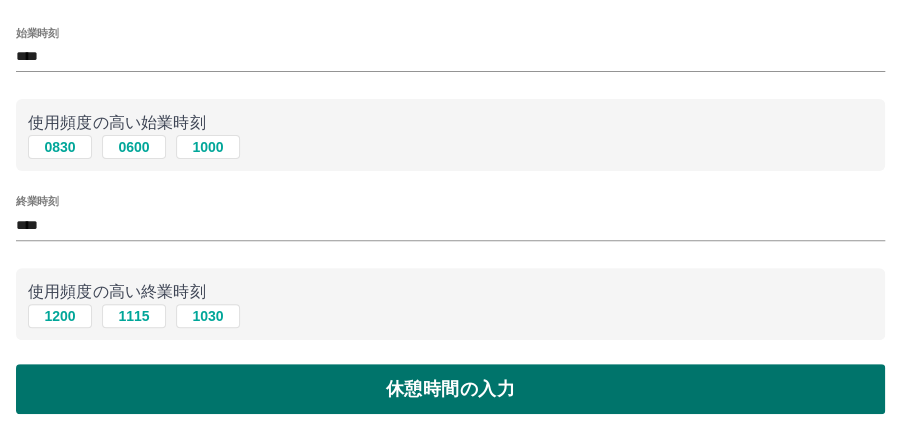 scroll, scrollTop: 133, scrollLeft: 0, axis: vertical 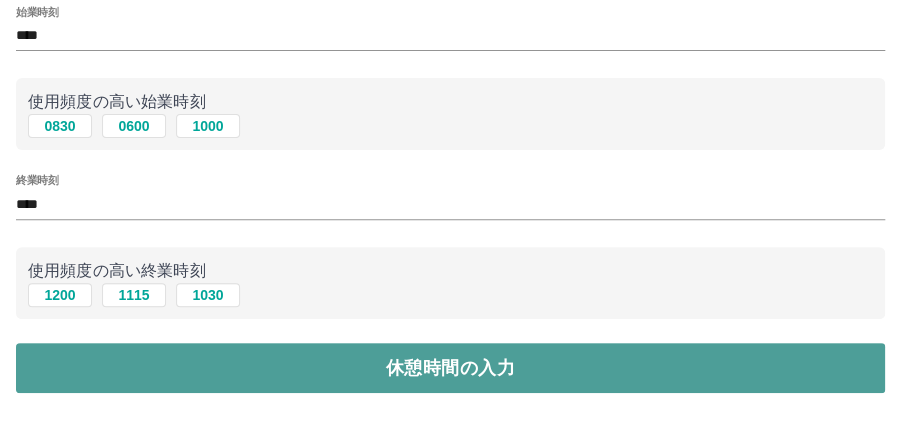 click on "休憩時間の入力" at bounding box center (450, 368) 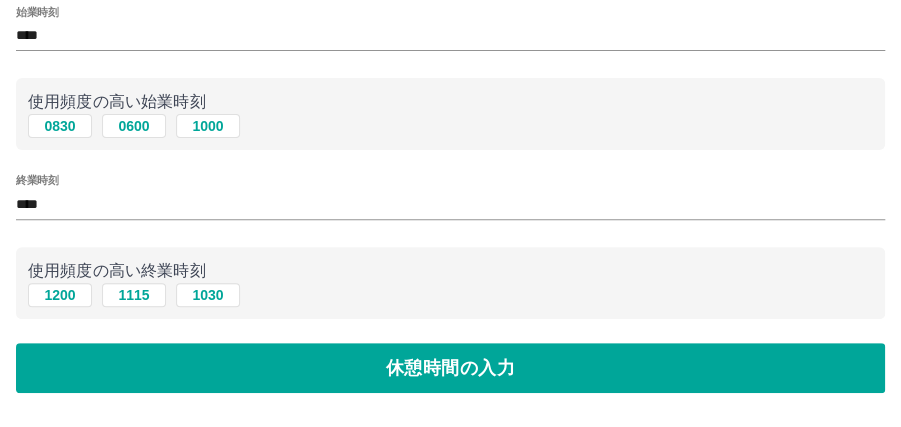 scroll, scrollTop: 0, scrollLeft: 0, axis: both 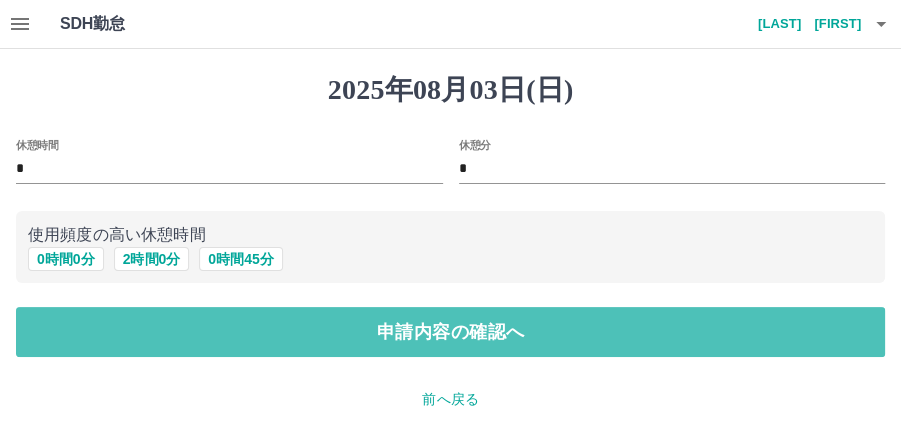 click on "申請内容の確認へ" at bounding box center [450, 332] 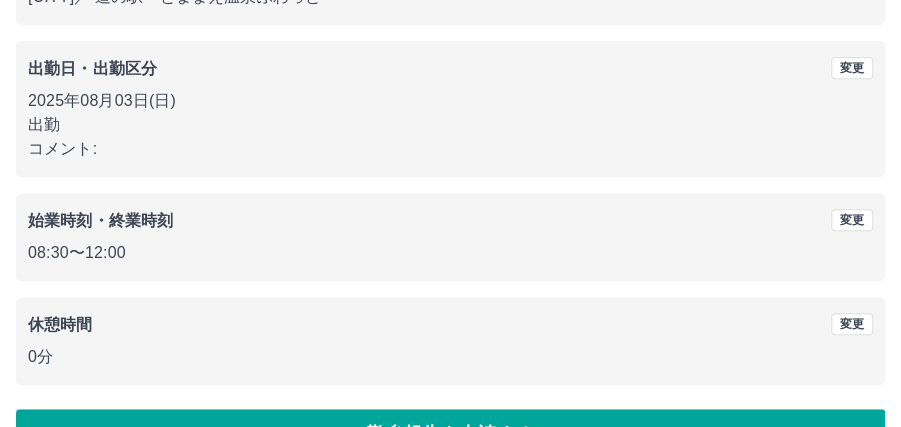 scroll, scrollTop: 320, scrollLeft: 0, axis: vertical 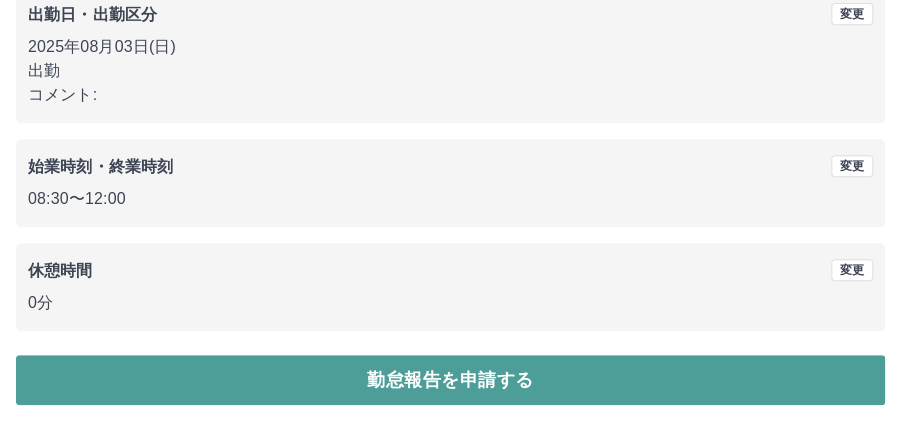 click on "勤怠報告を申請する" at bounding box center (450, 380) 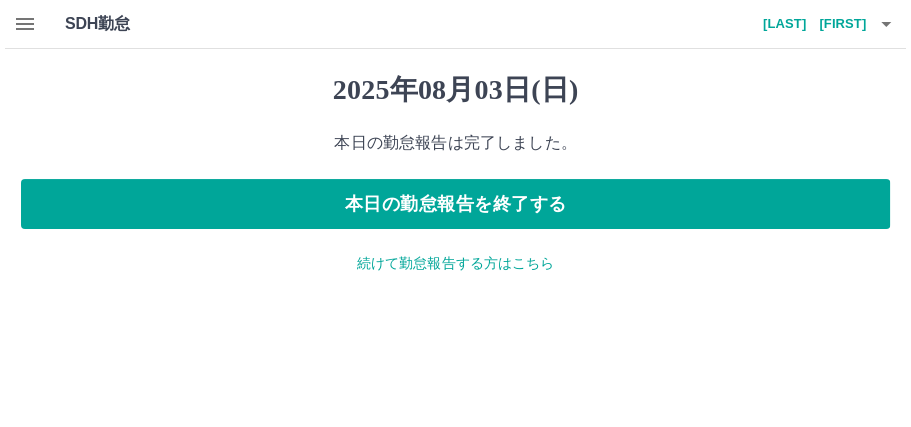 scroll, scrollTop: 0, scrollLeft: 0, axis: both 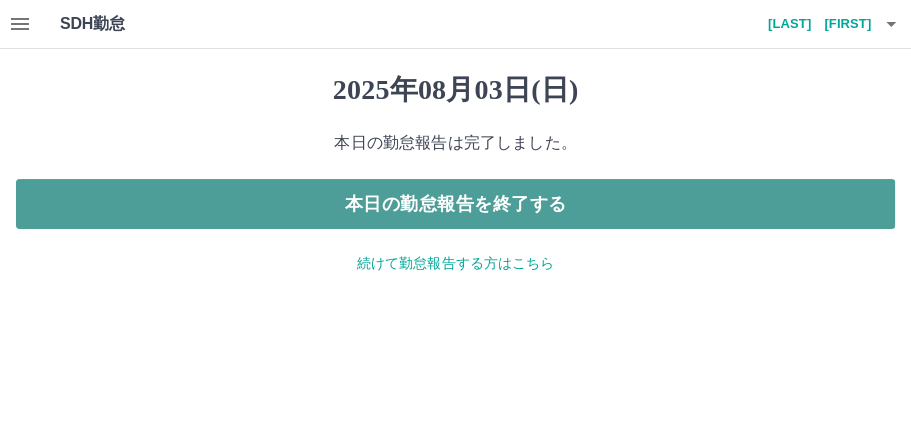 click on "本日の勤怠報告を終了する" at bounding box center (455, 204) 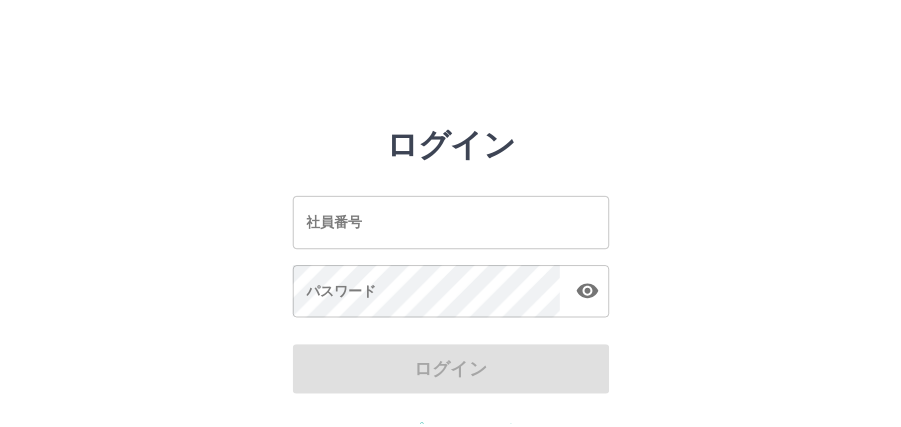 scroll, scrollTop: 0, scrollLeft: 0, axis: both 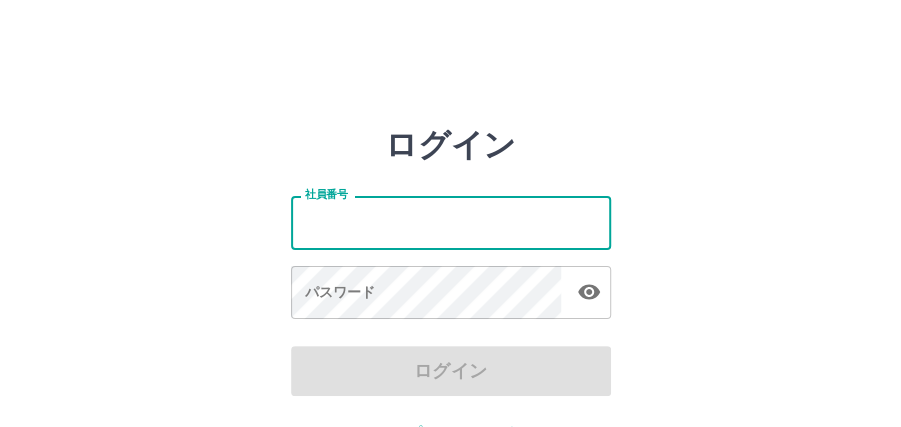 click on "社員番号" at bounding box center (451, 222) 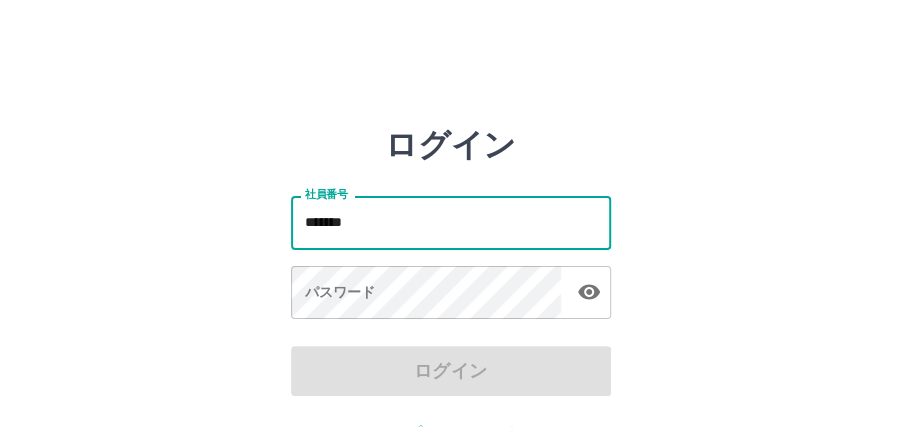 click on "*******" at bounding box center (451, 222) 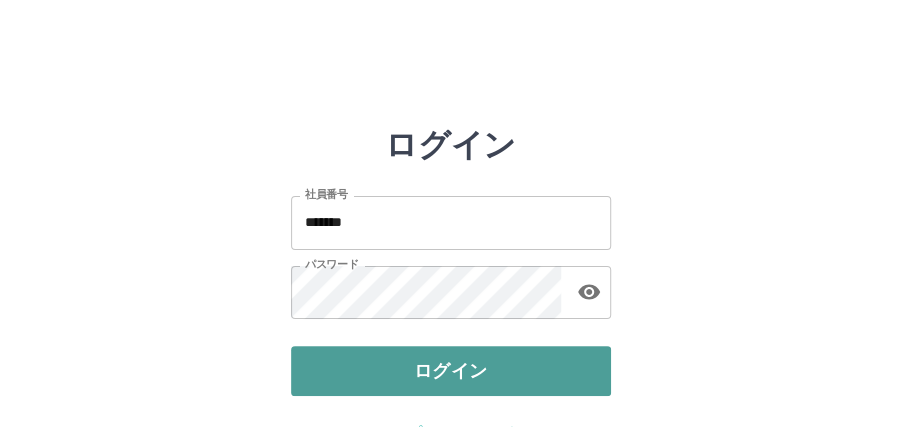 click on "ログイン" at bounding box center (451, 371) 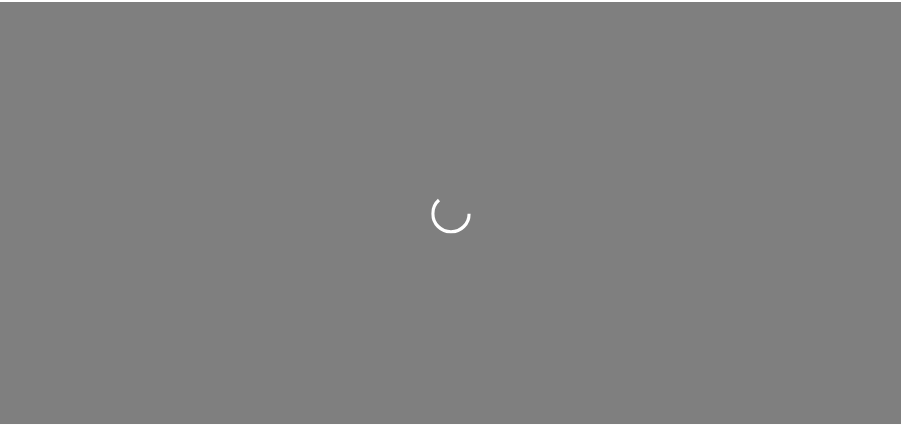 scroll, scrollTop: 0, scrollLeft: 0, axis: both 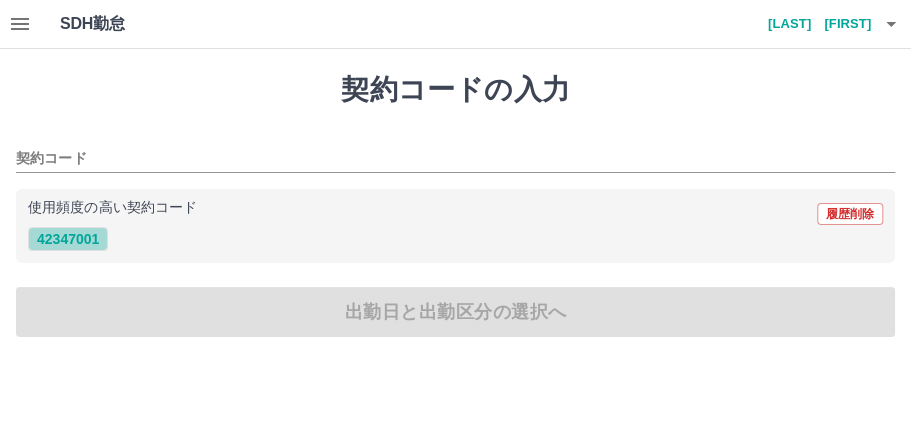 click on "42347001" at bounding box center [68, 239] 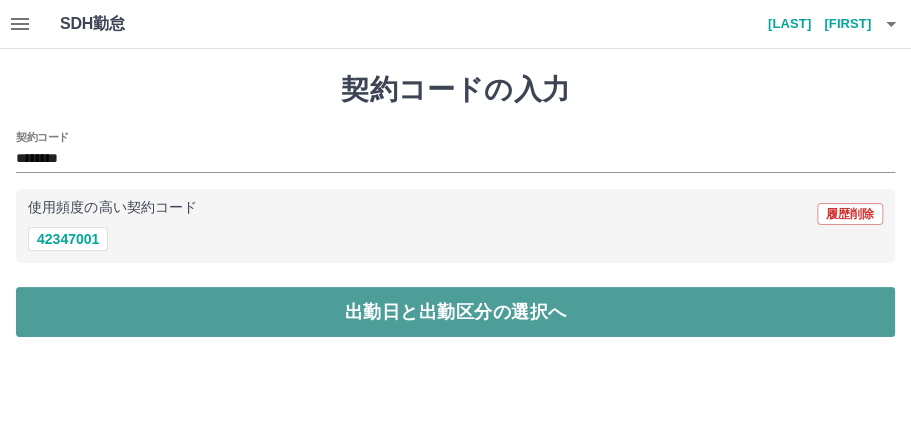 click on "出勤日と出勤区分の選択へ" at bounding box center [455, 312] 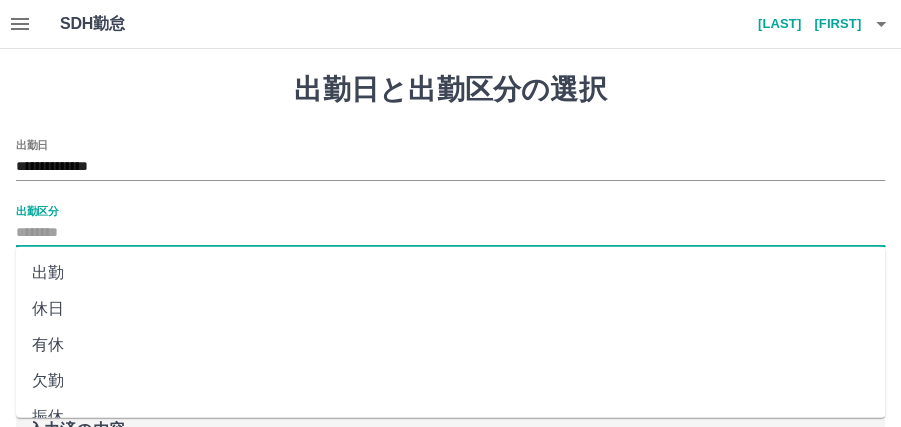 click on "出勤区分" at bounding box center (450, 233) 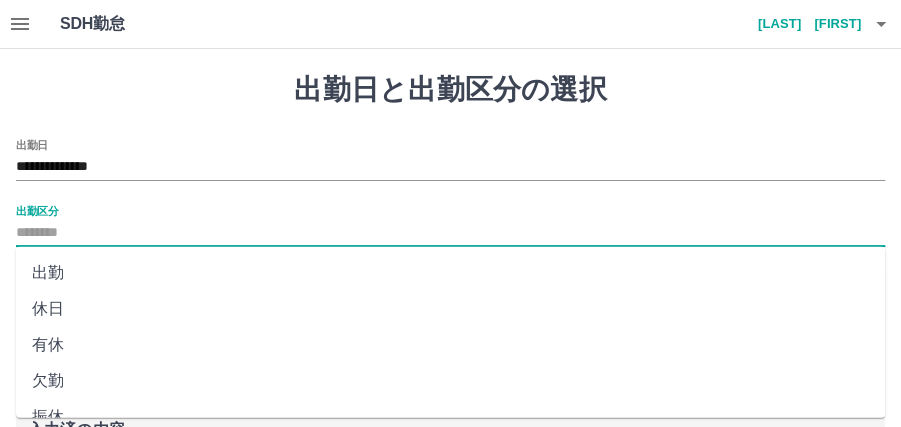 click on "出勤" at bounding box center [450, 273] 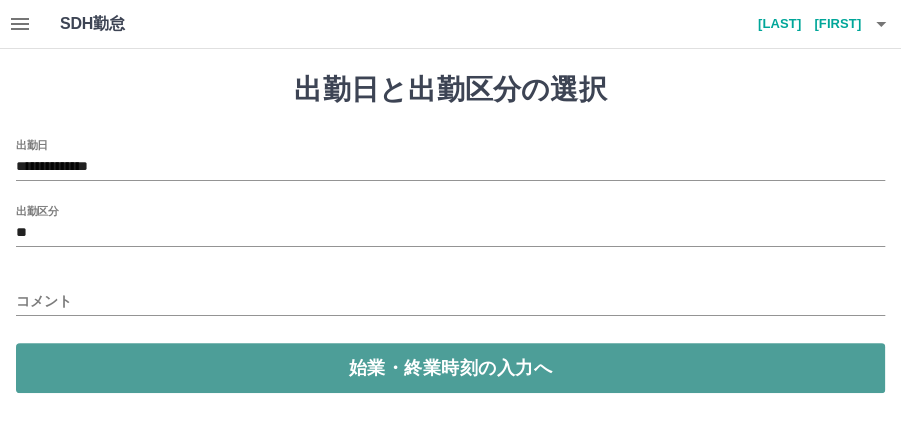 click on "始業・終業時刻の入力へ" at bounding box center (450, 368) 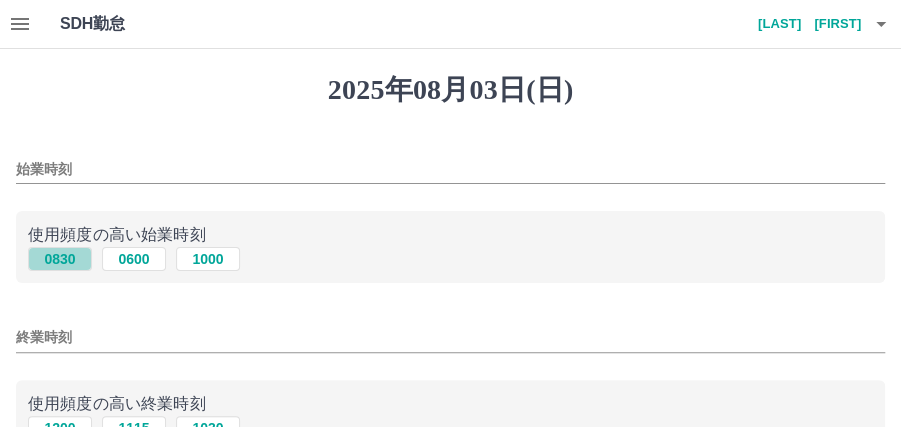 click on "0830" at bounding box center (60, 259) 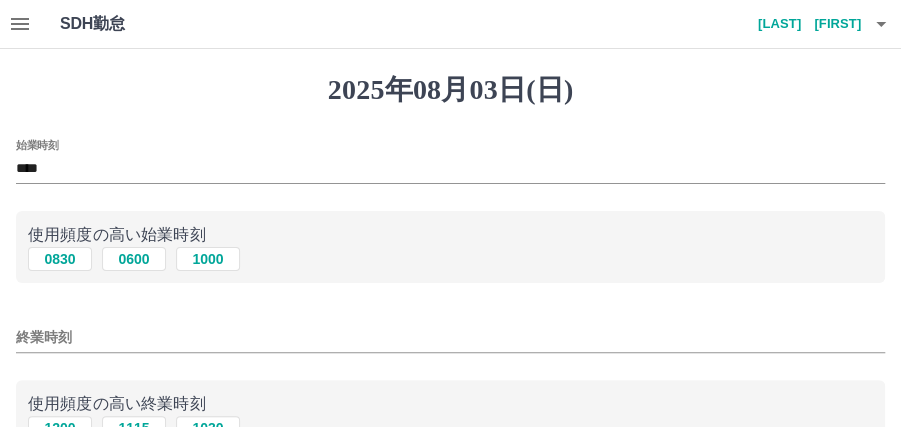 scroll, scrollTop: 66, scrollLeft: 0, axis: vertical 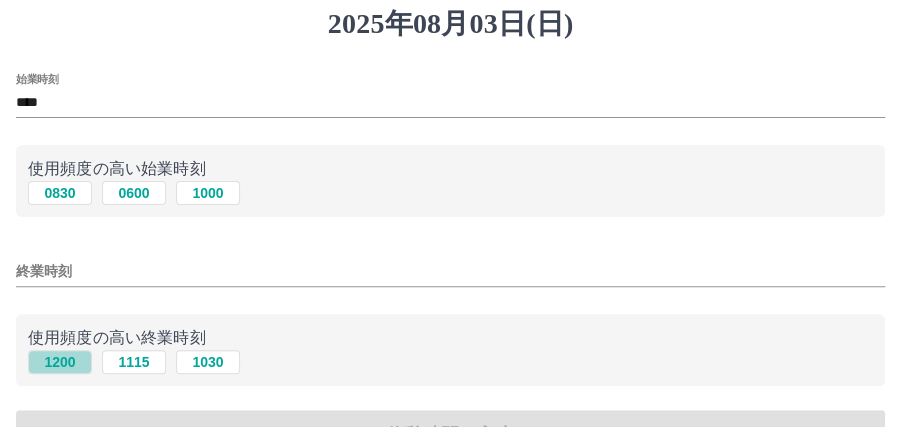 click on "1200" at bounding box center [60, 362] 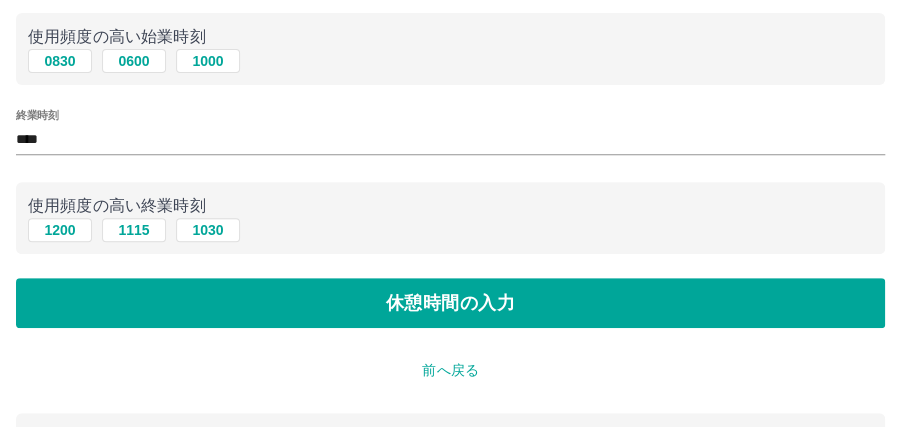 scroll, scrollTop: 200, scrollLeft: 0, axis: vertical 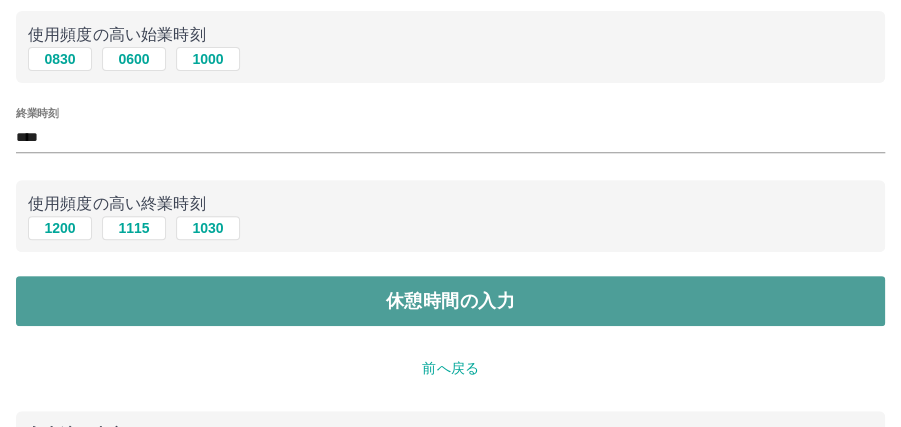 click on "休憩時間の入力" at bounding box center (450, 301) 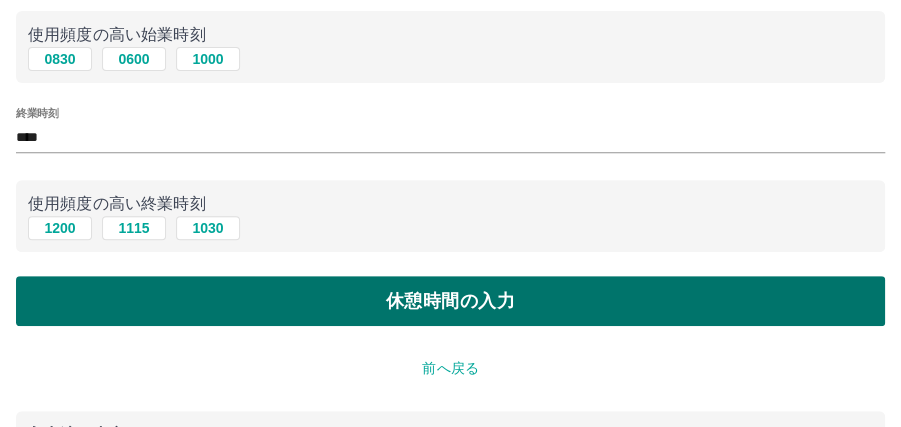 scroll, scrollTop: 0, scrollLeft: 0, axis: both 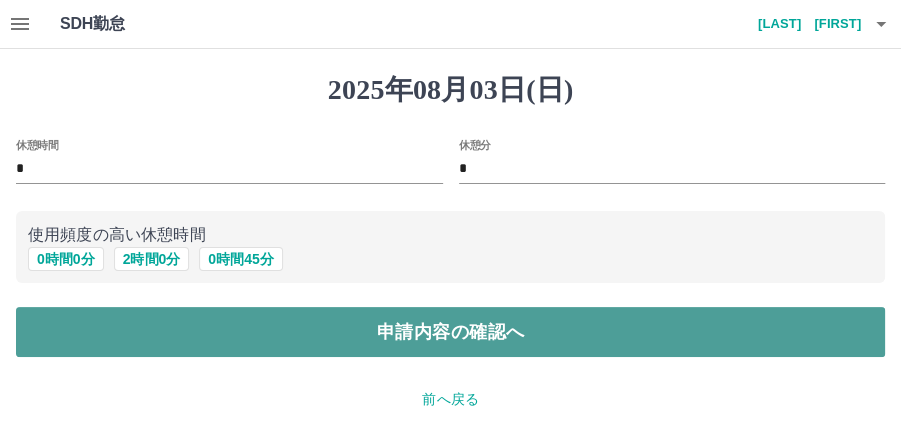click on "申請内容の確認へ" at bounding box center (450, 332) 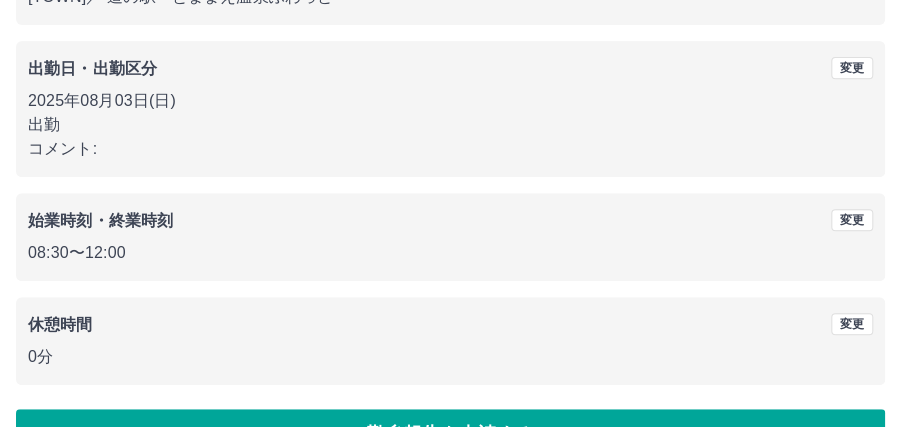 scroll, scrollTop: 320, scrollLeft: 0, axis: vertical 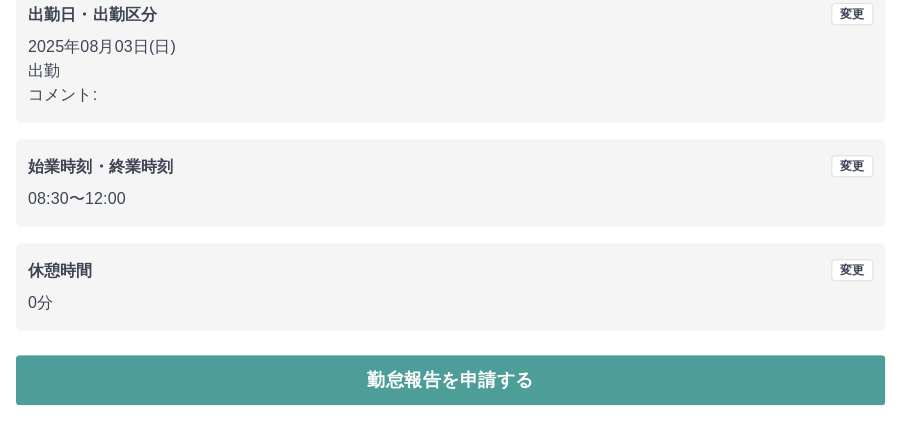 click on "勤怠報告を申請する" at bounding box center (450, 380) 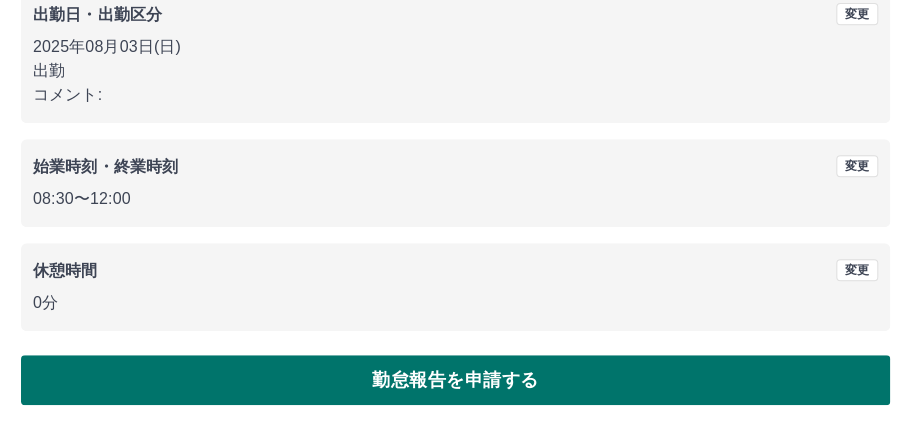 scroll, scrollTop: 0, scrollLeft: 0, axis: both 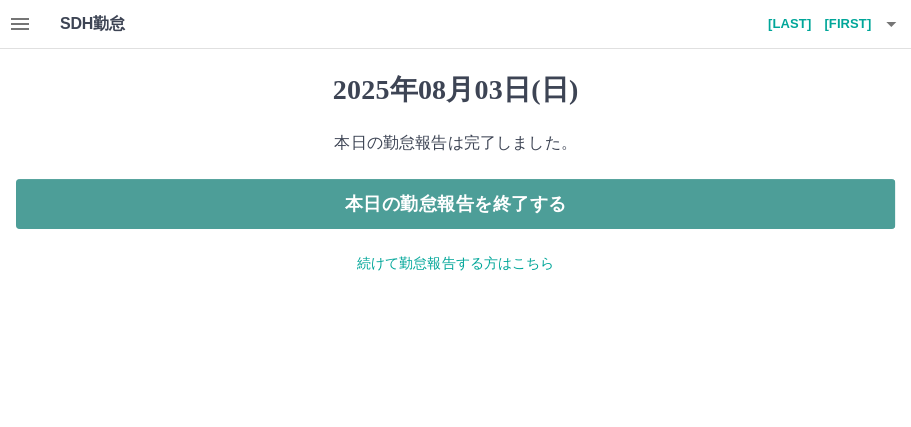 click on "本日の勤怠報告を終了する" at bounding box center (455, 204) 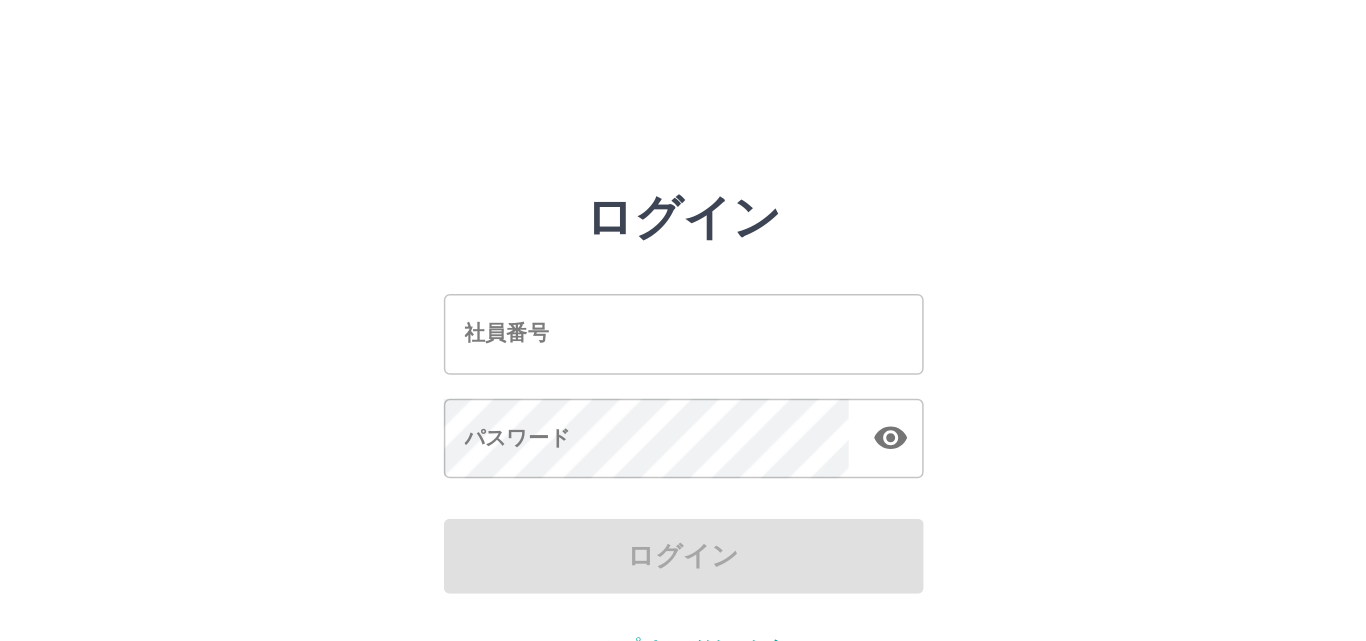 scroll, scrollTop: 0, scrollLeft: 0, axis: both 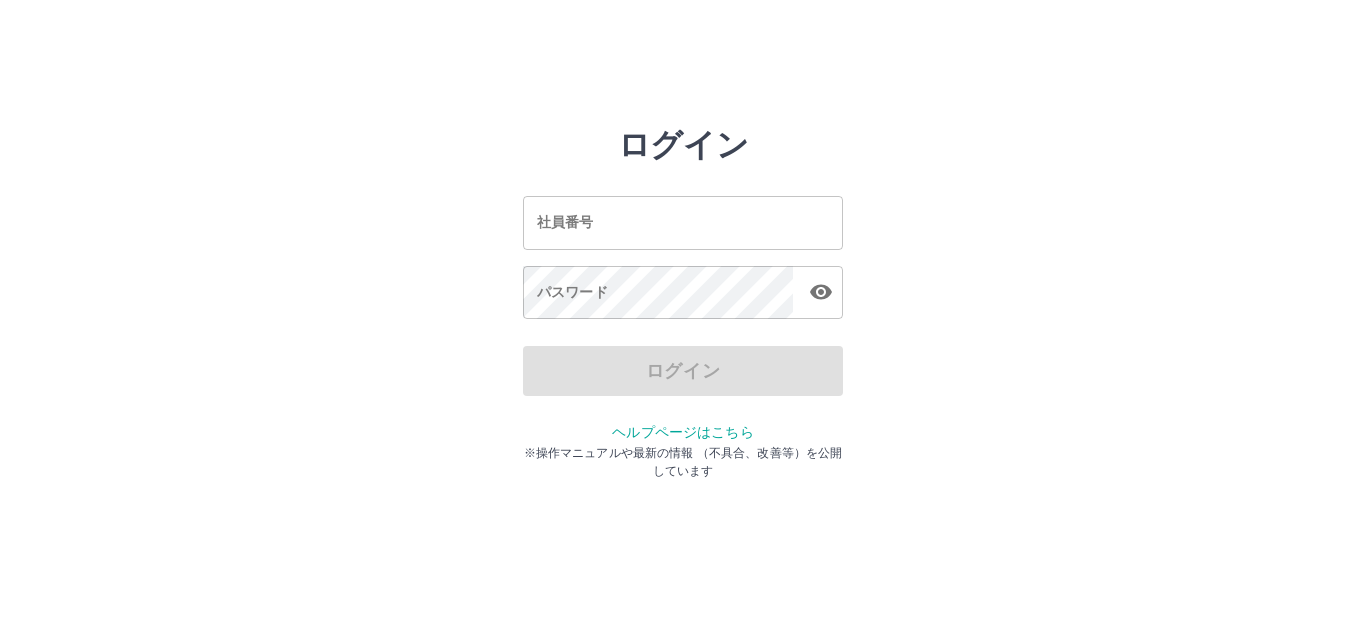 drag, startPoint x: 858, startPoint y: 0, endPoint x: 991, endPoint y: 415, distance: 435.79123 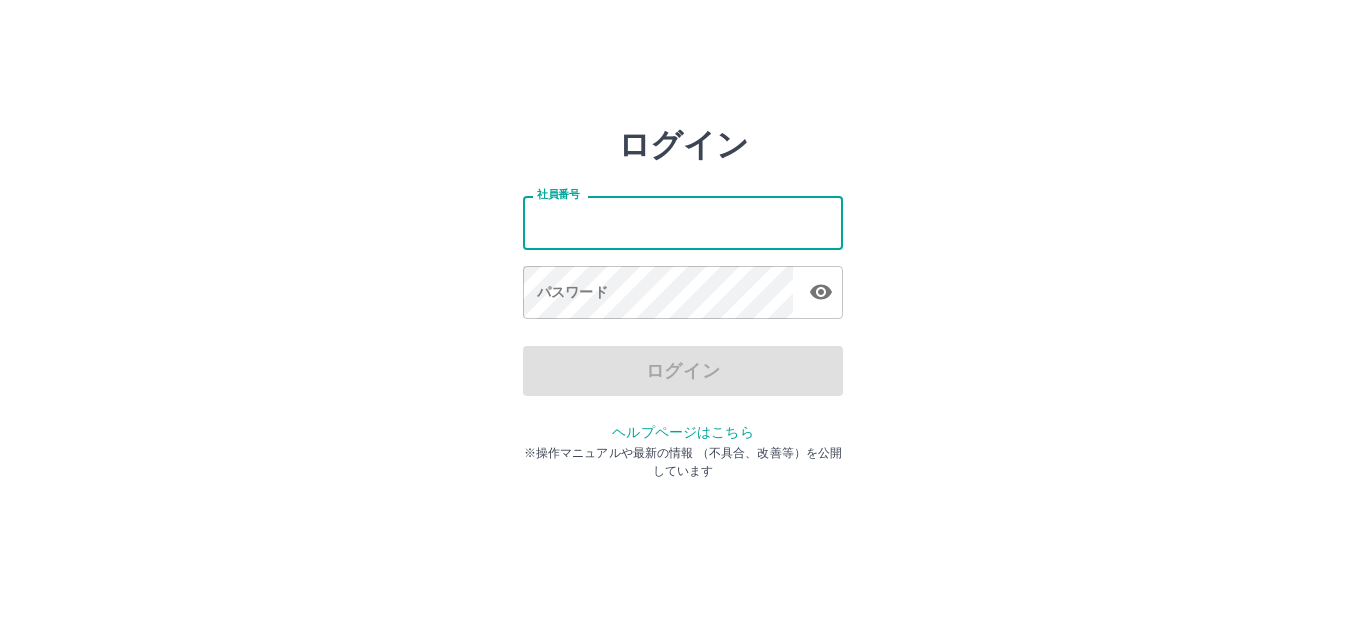 click on "社員番号" at bounding box center (683, 222) 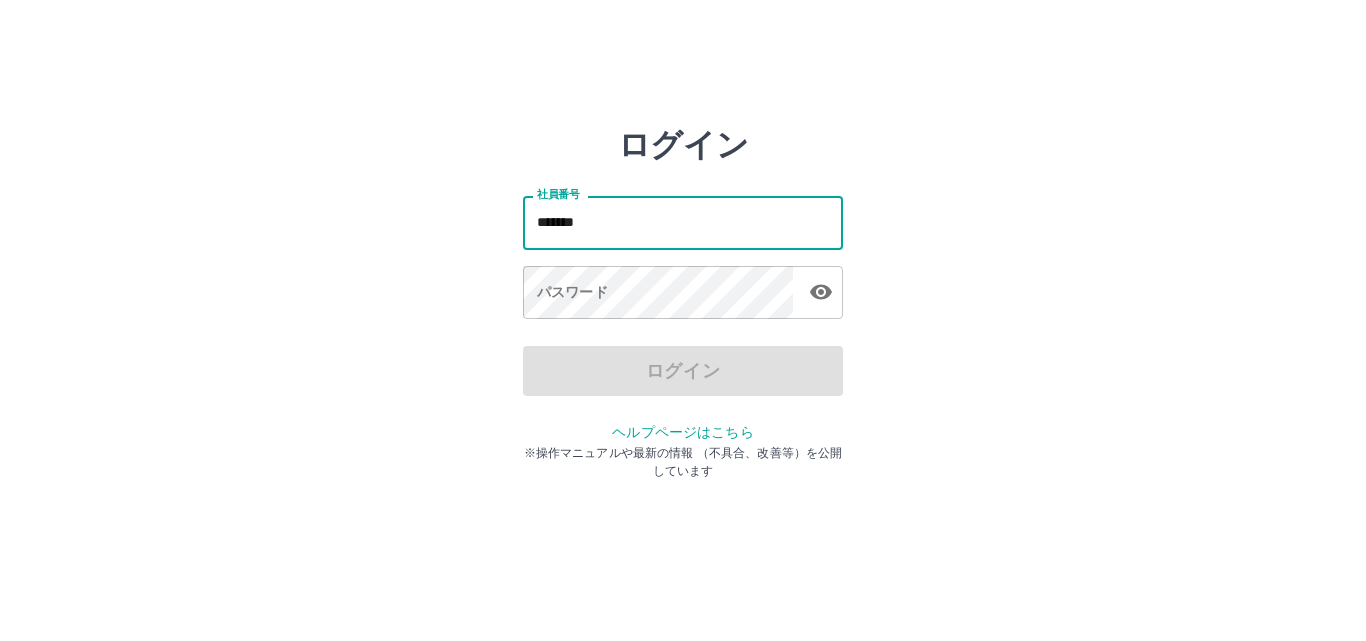 type on "*******" 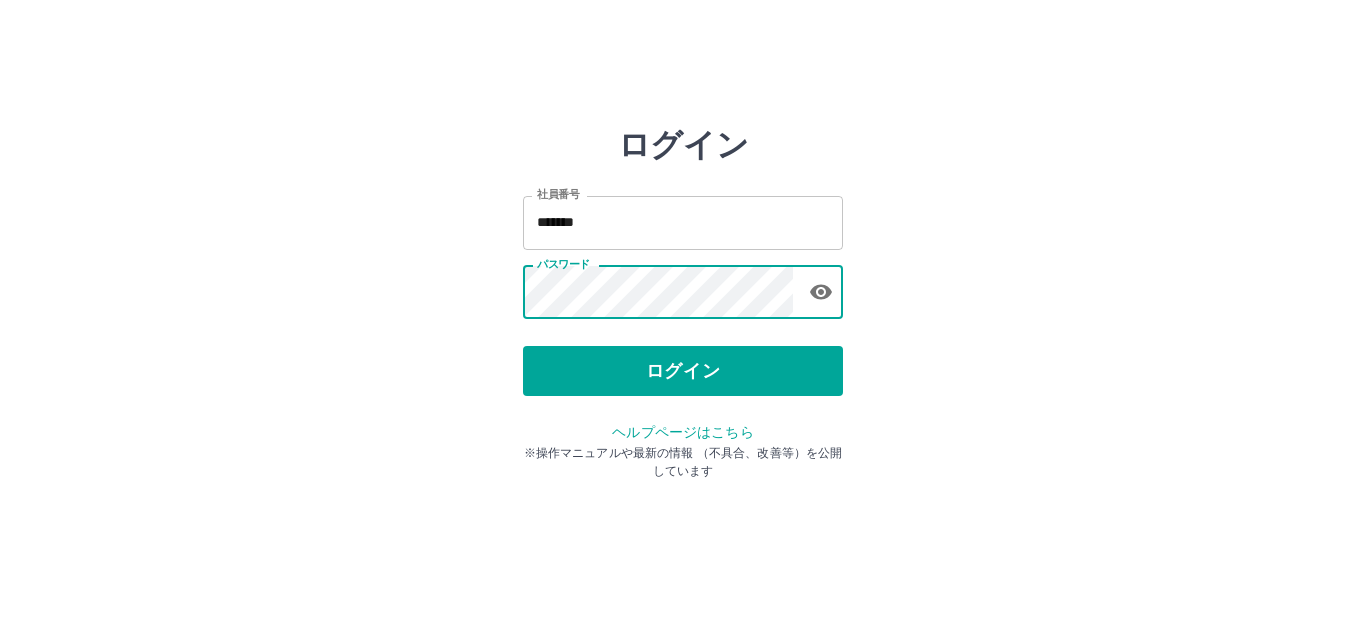 type 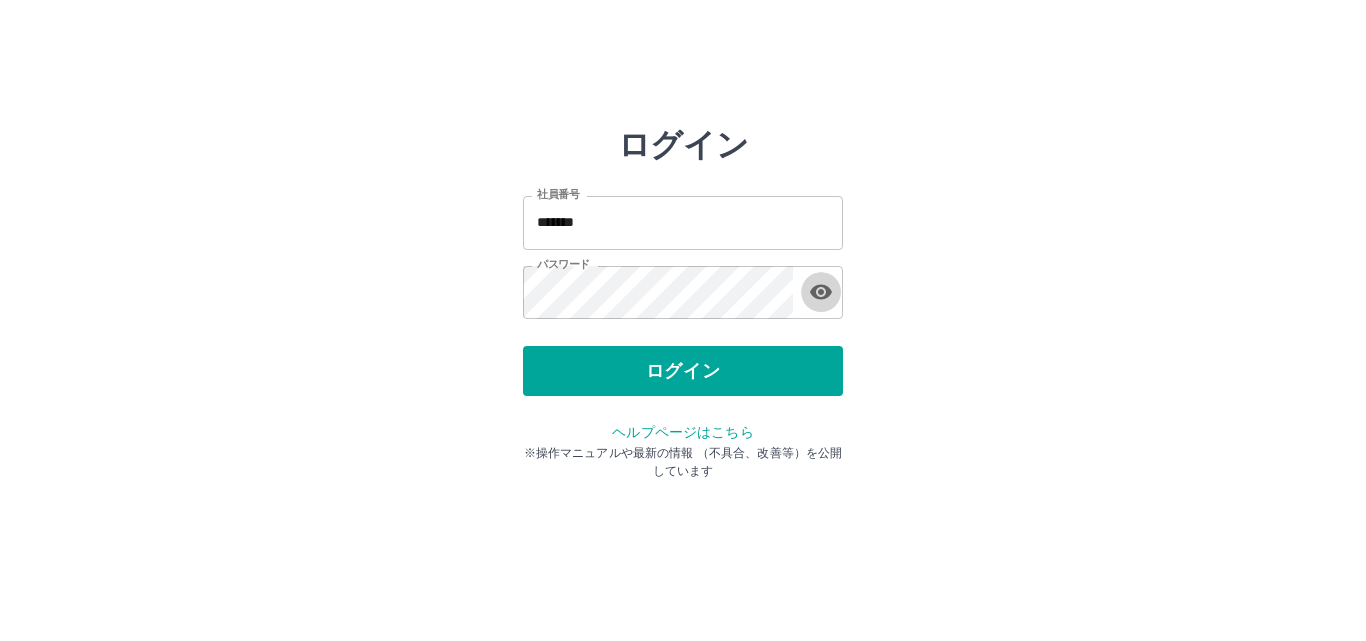 type 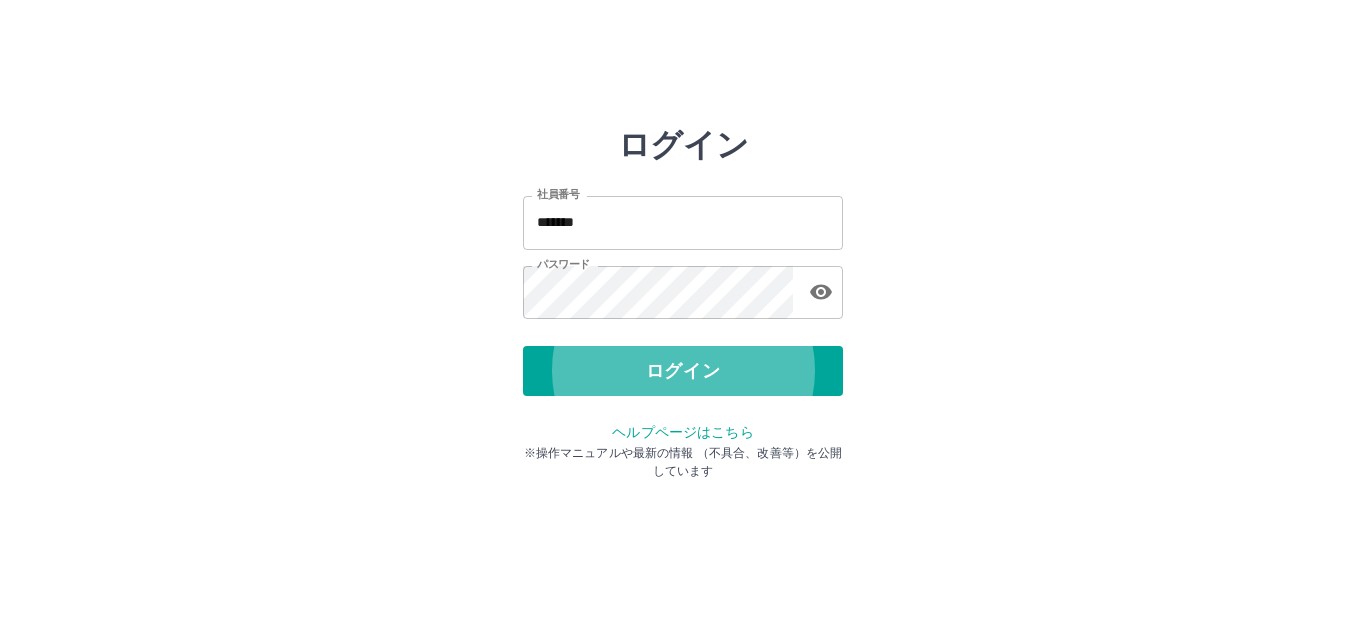 click on "ログイン" at bounding box center (683, 371) 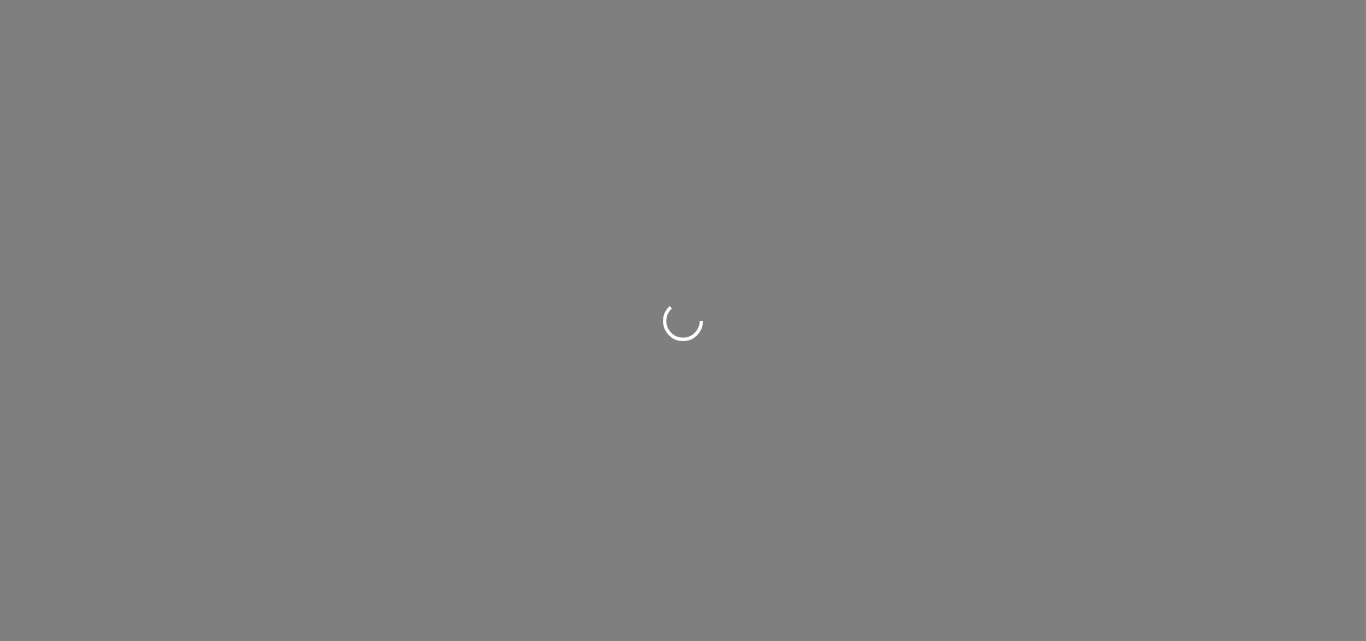 scroll, scrollTop: 0, scrollLeft: 0, axis: both 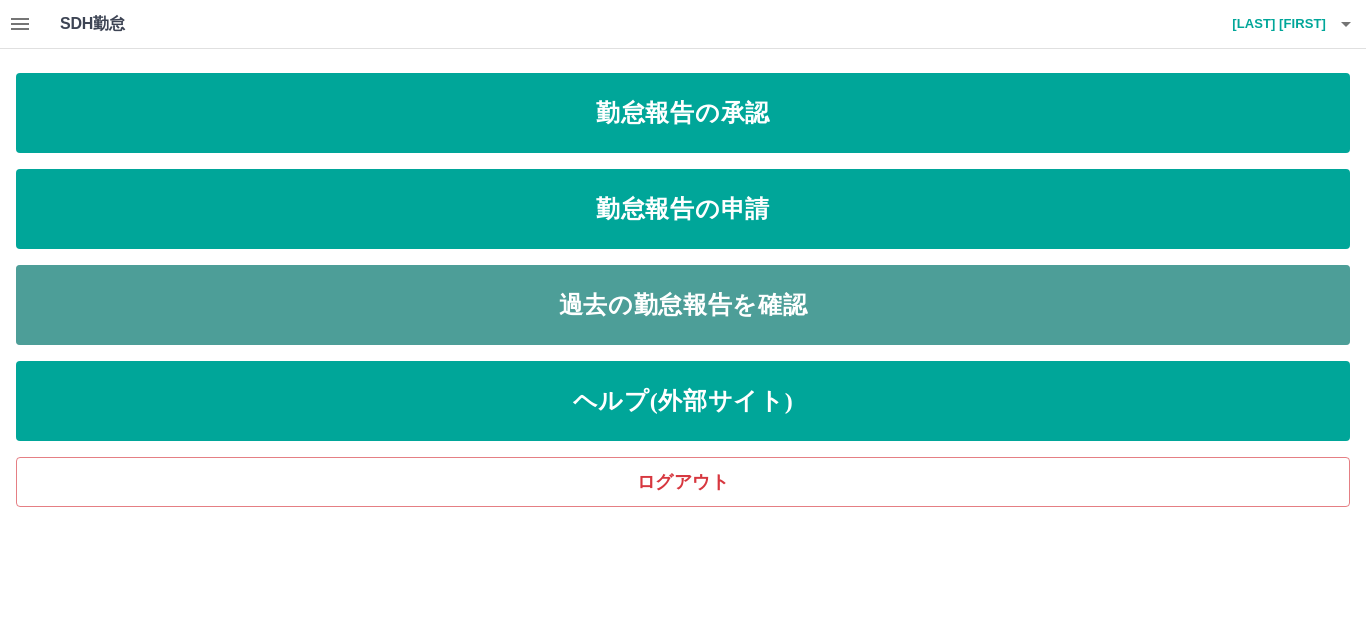 click on "過去の勤怠報告を確認" at bounding box center [683, 305] 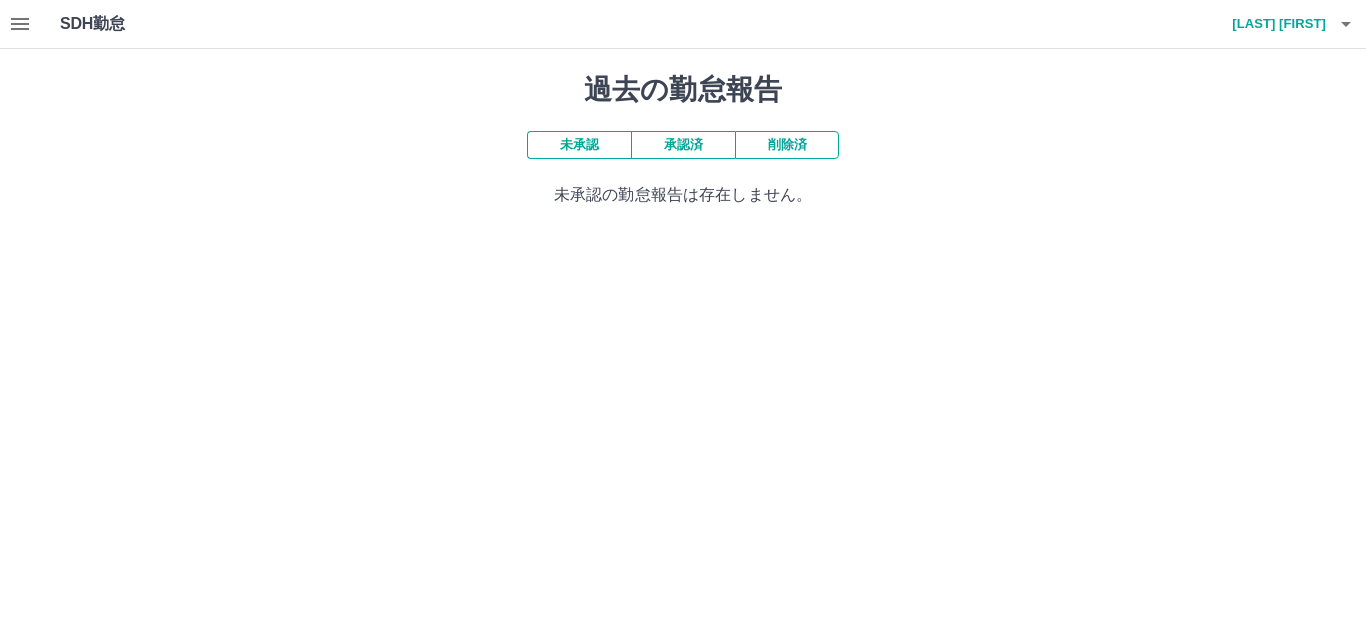click 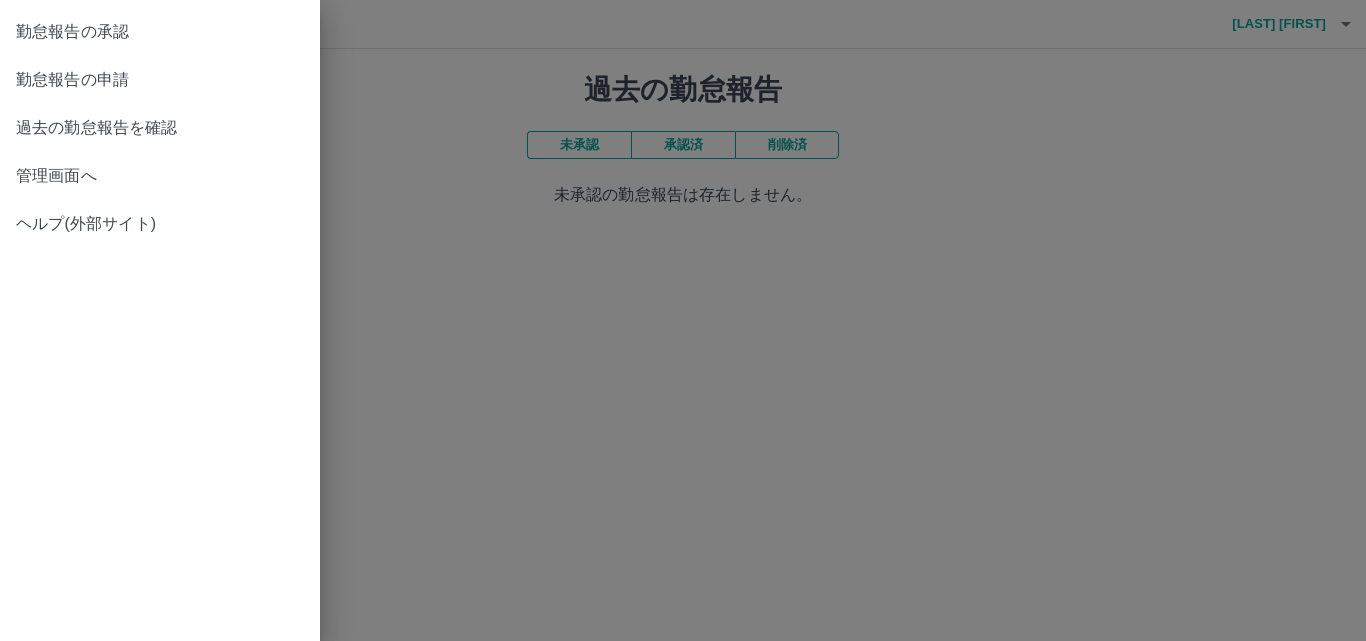 click on "管理画面へ" at bounding box center (160, 176) 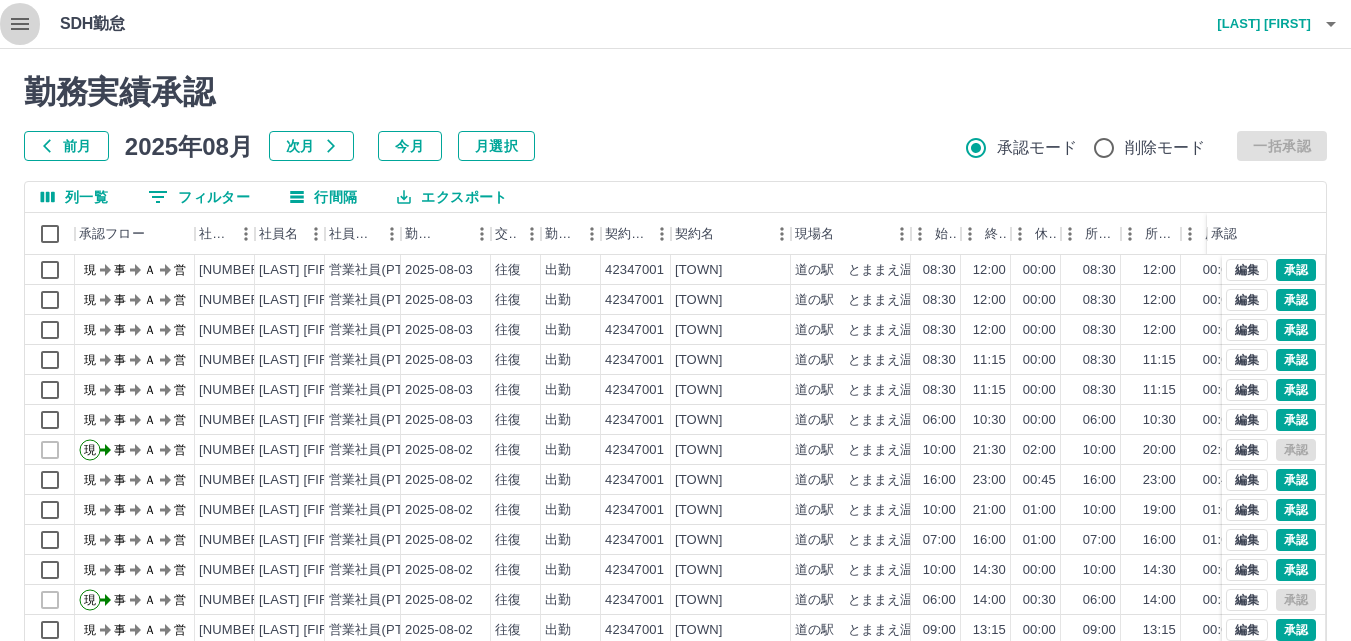 click 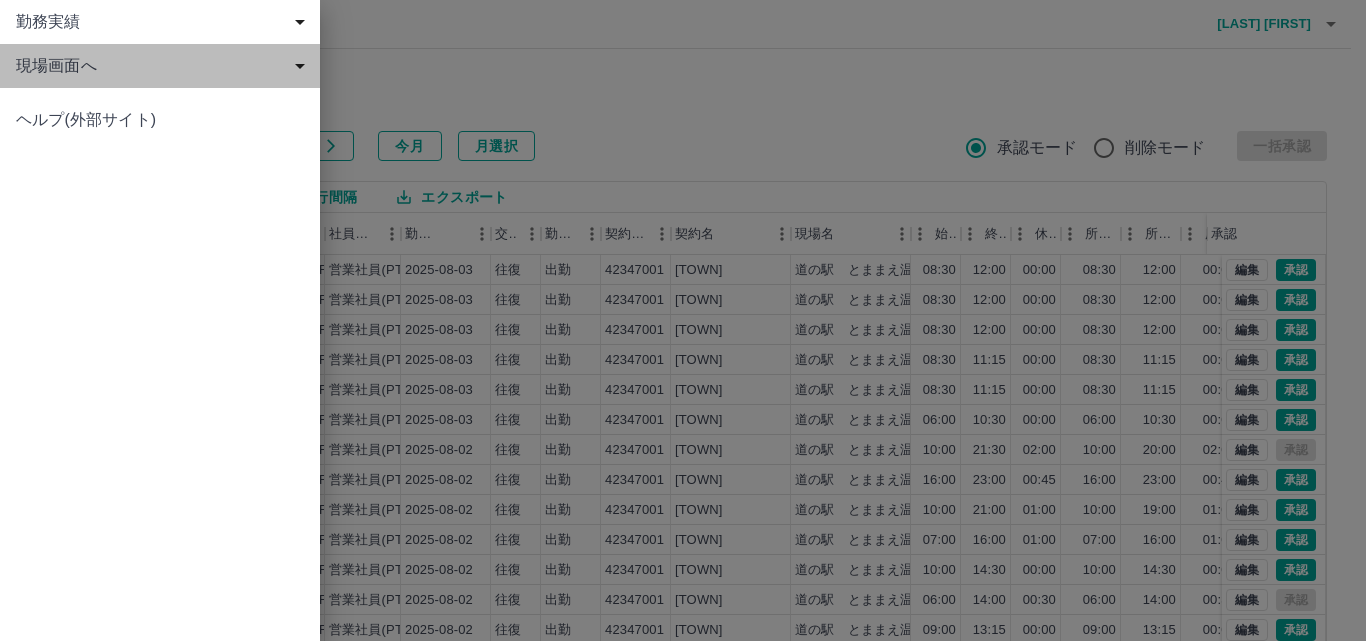 click on "現場画面へ" at bounding box center [164, 66] 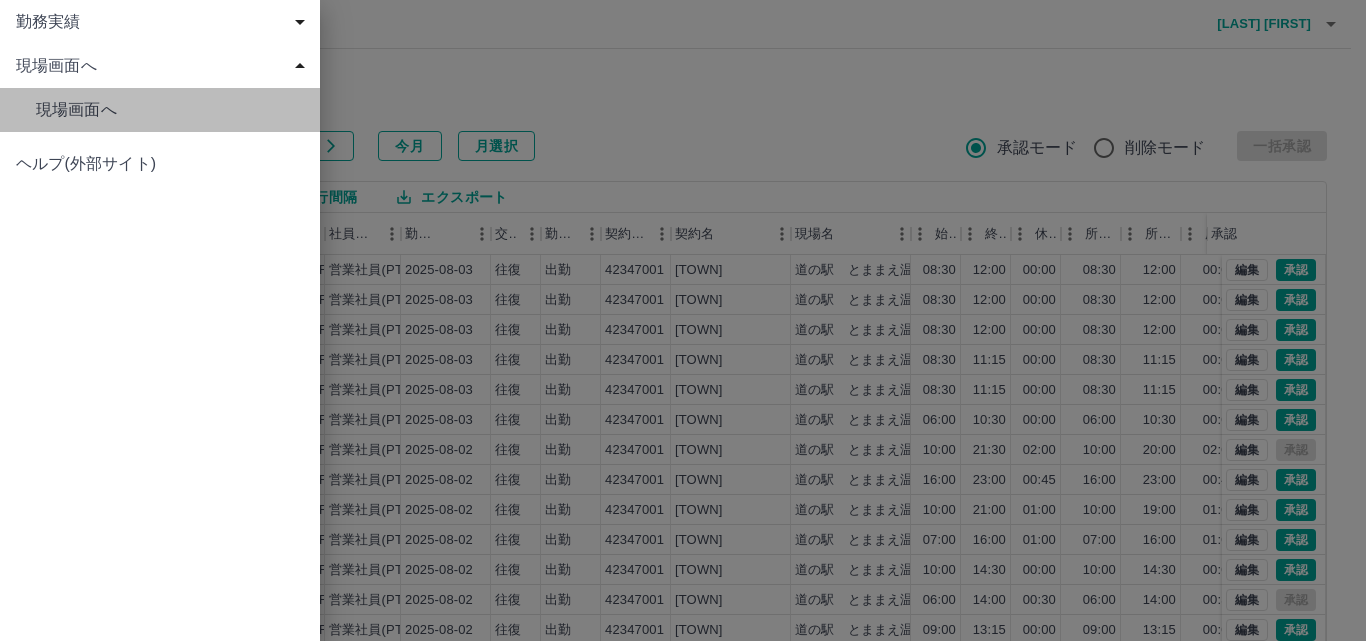 click on "現場画面へ" at bounding box center (170, 110) 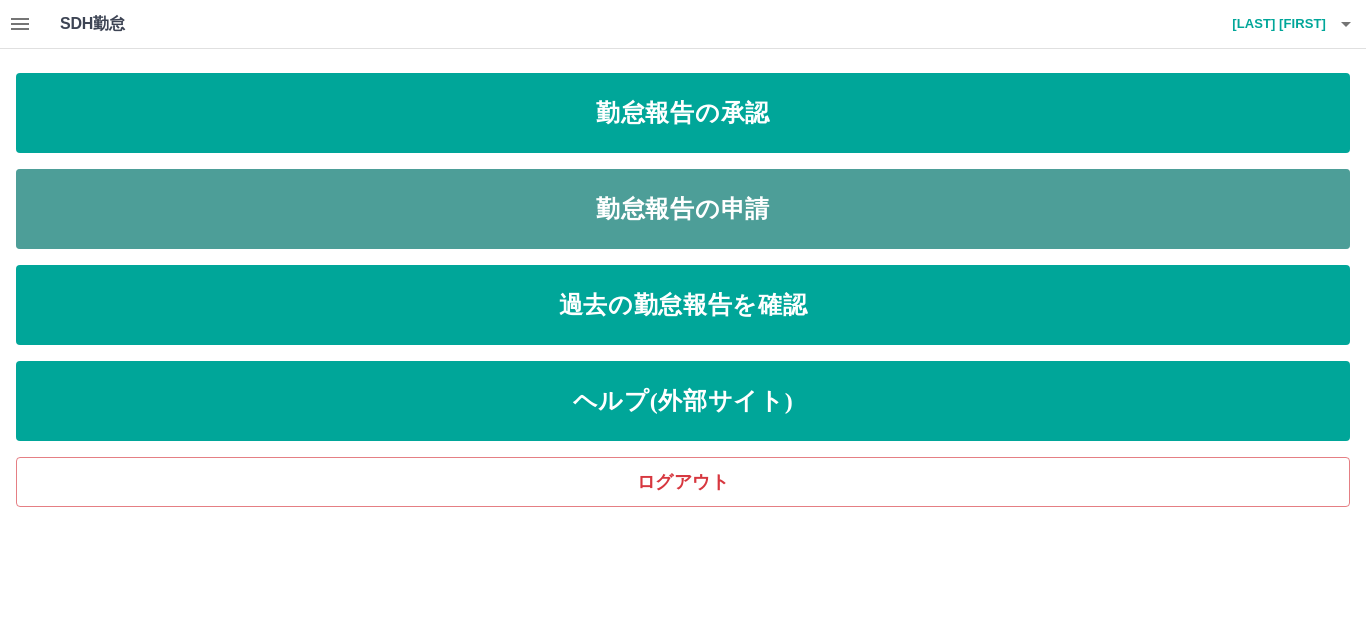 click on "勤怠報告の申請" at bounding box center (683, 209) 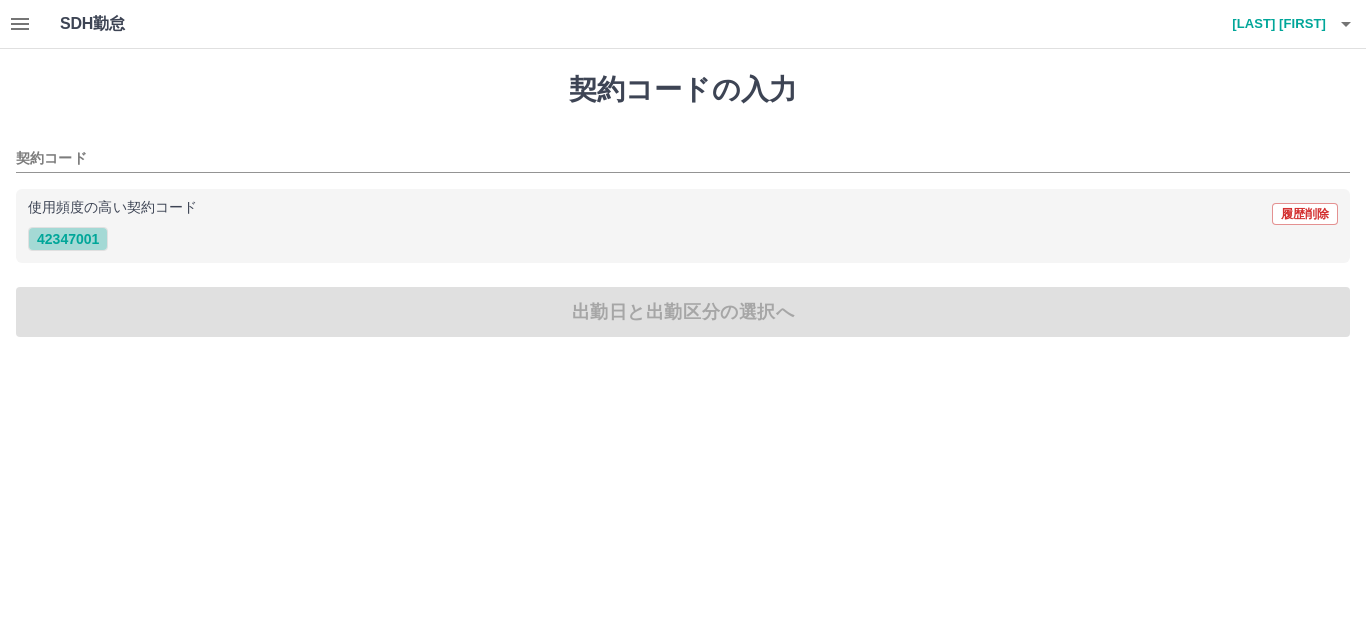 click on "42347001" at bounding box center (68, 239) 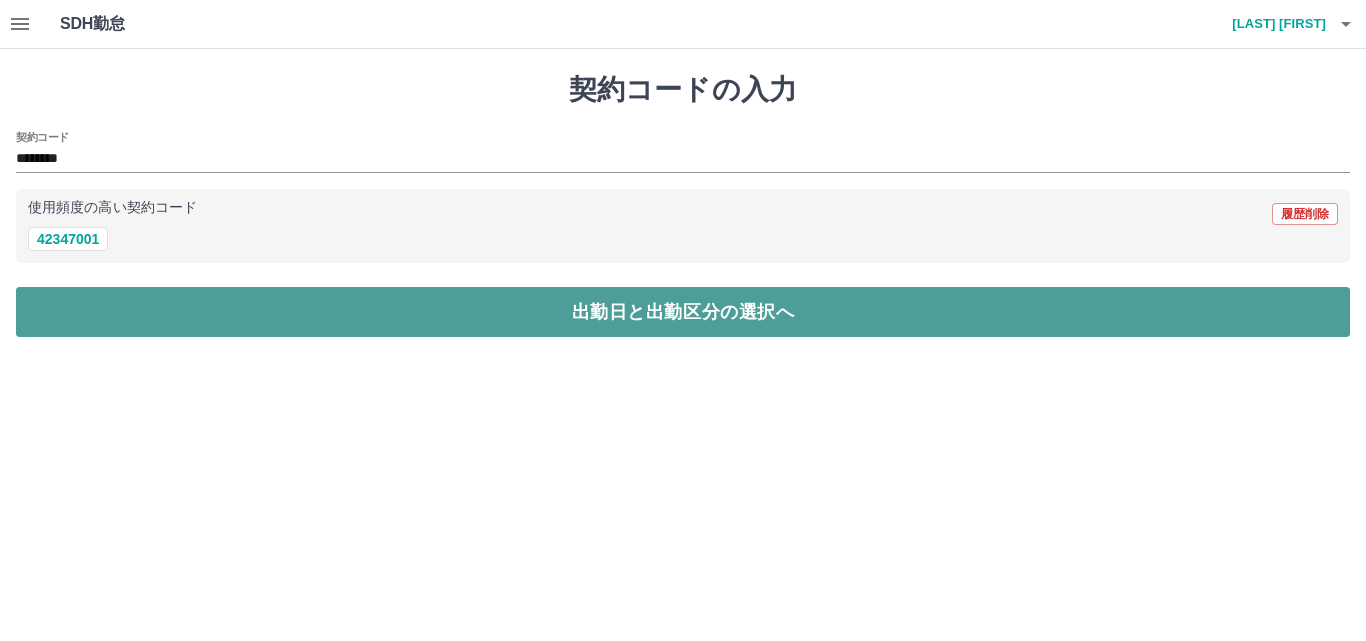 click on "出勤日と出勤区分の選択へ" at bounding box center [683, 312] 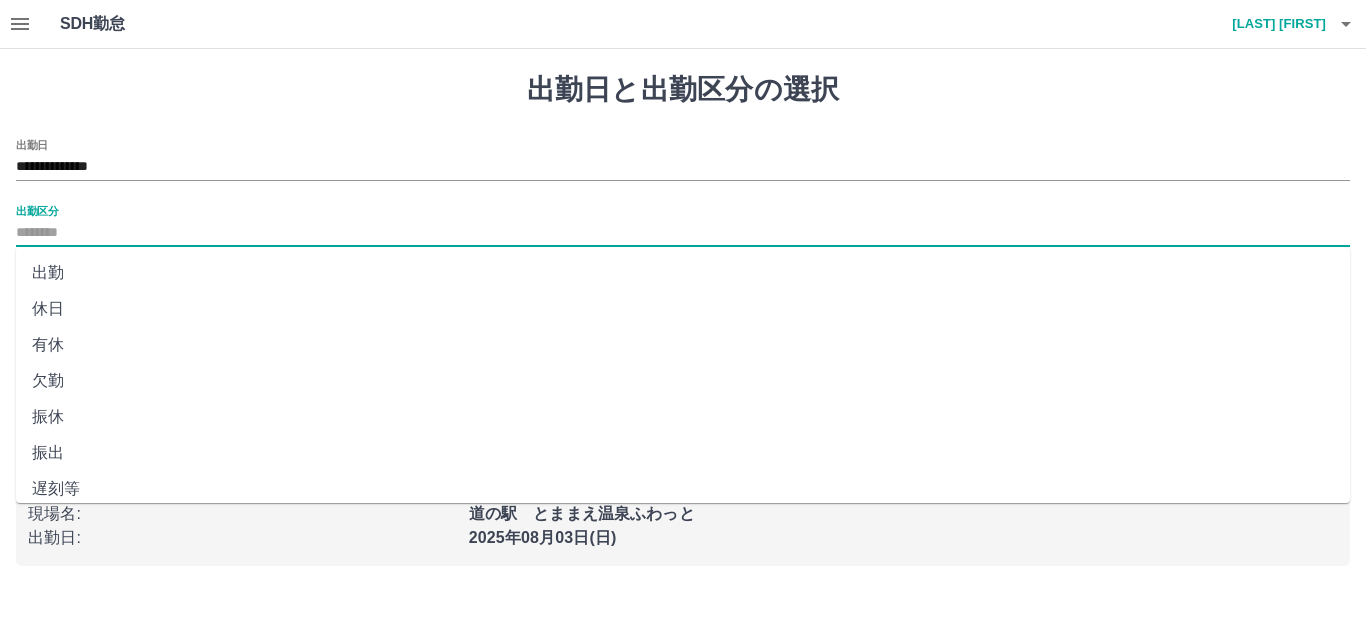 click on "出勤区分" at bounding box center (683, 233) 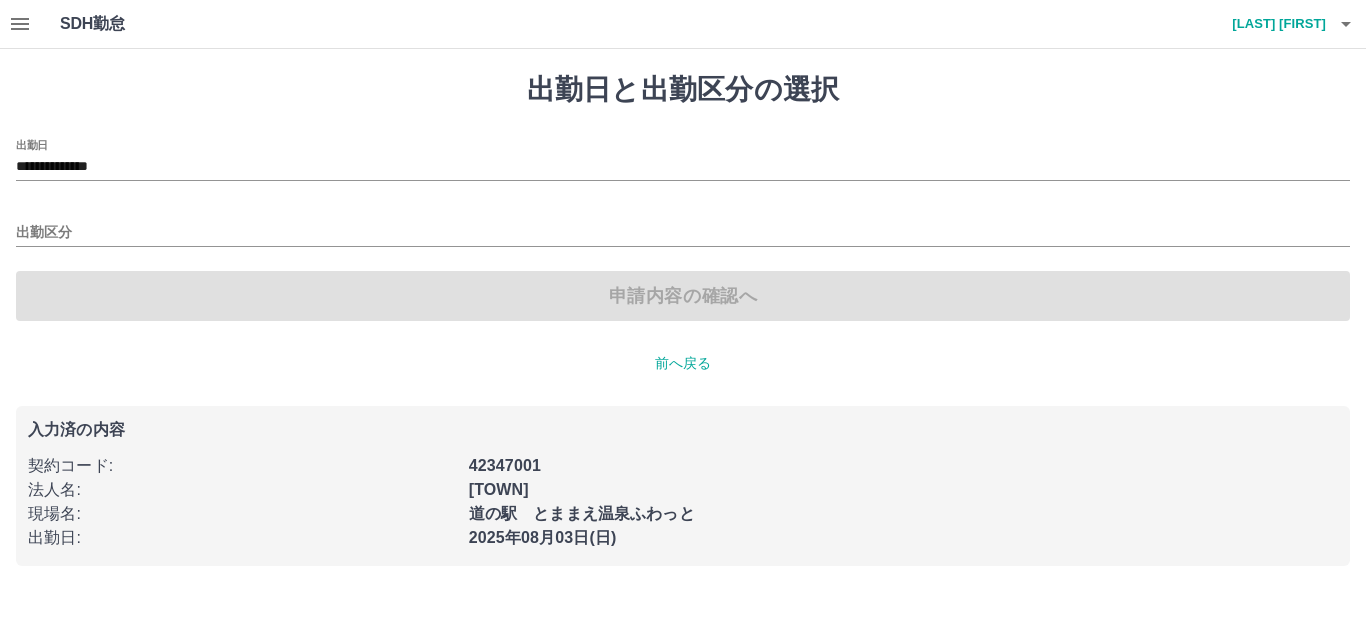 click on "小島　一信" at bounding box center [1266, 24] 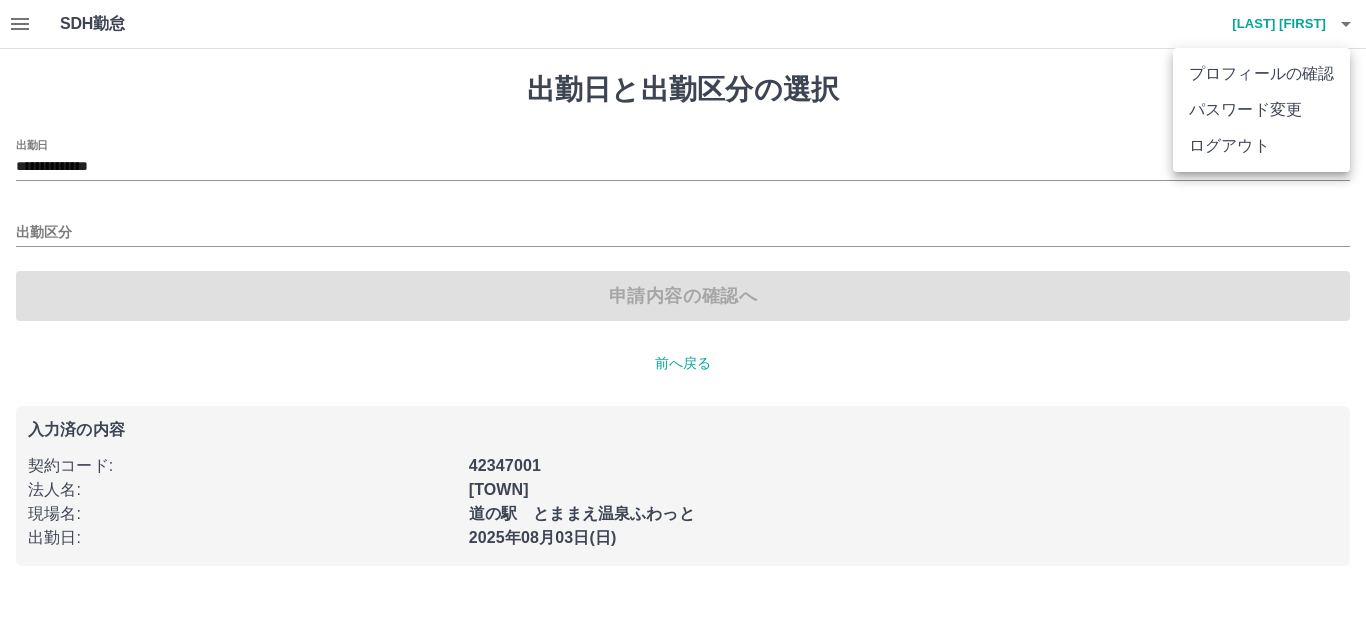 click on "ログアウト" at bounding box center (1261, 146) 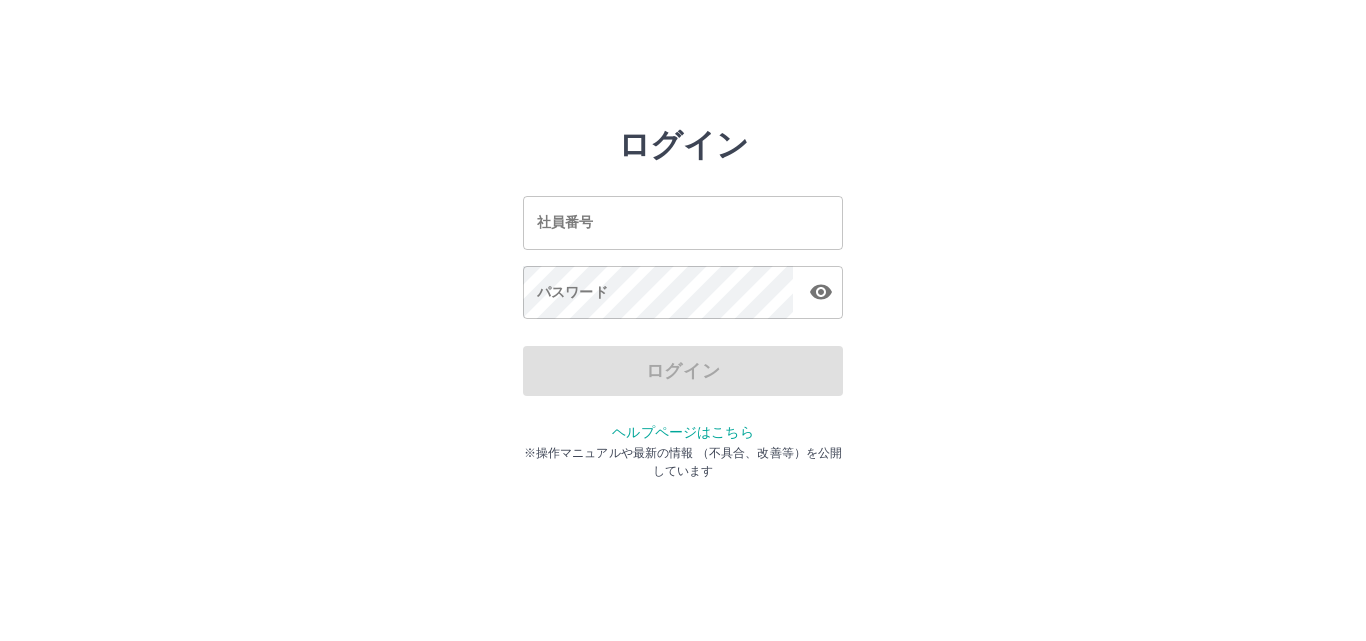 scroll, scrollTop: 0, scrollLeft: 0, axis: both 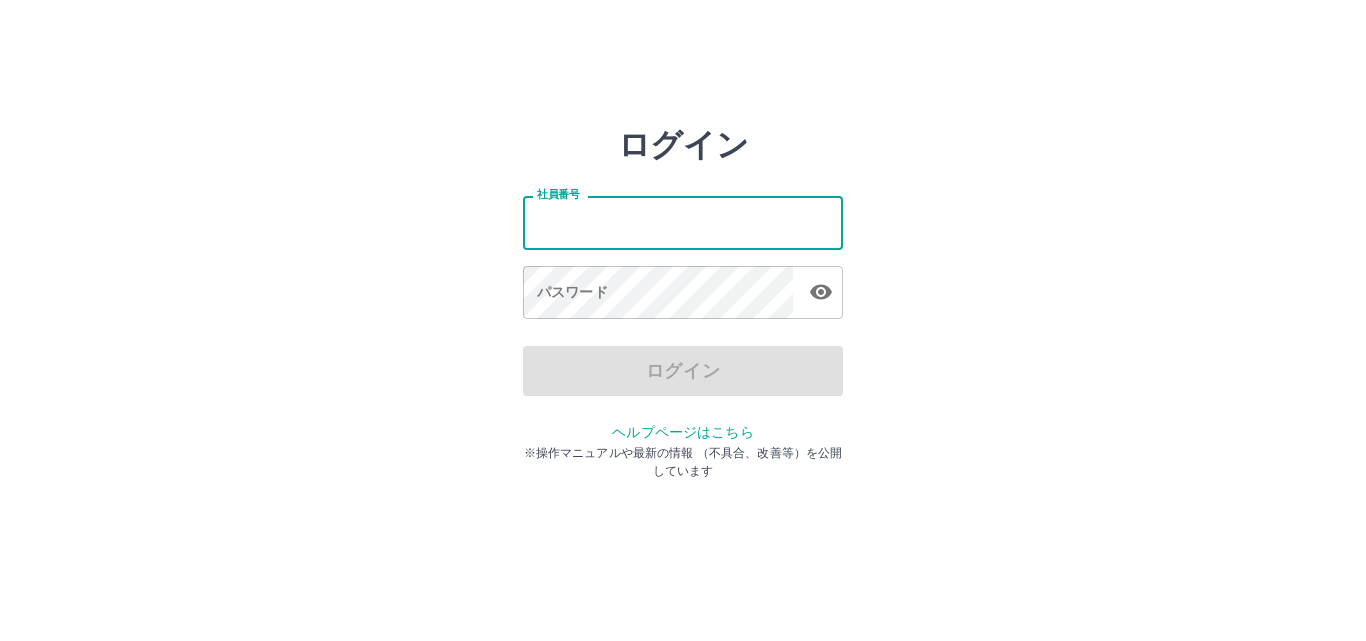 drag, startPoint x: 1141, startPoint y: 295, endPoint x: 568, endPoint y: 216, distance: 578.4203 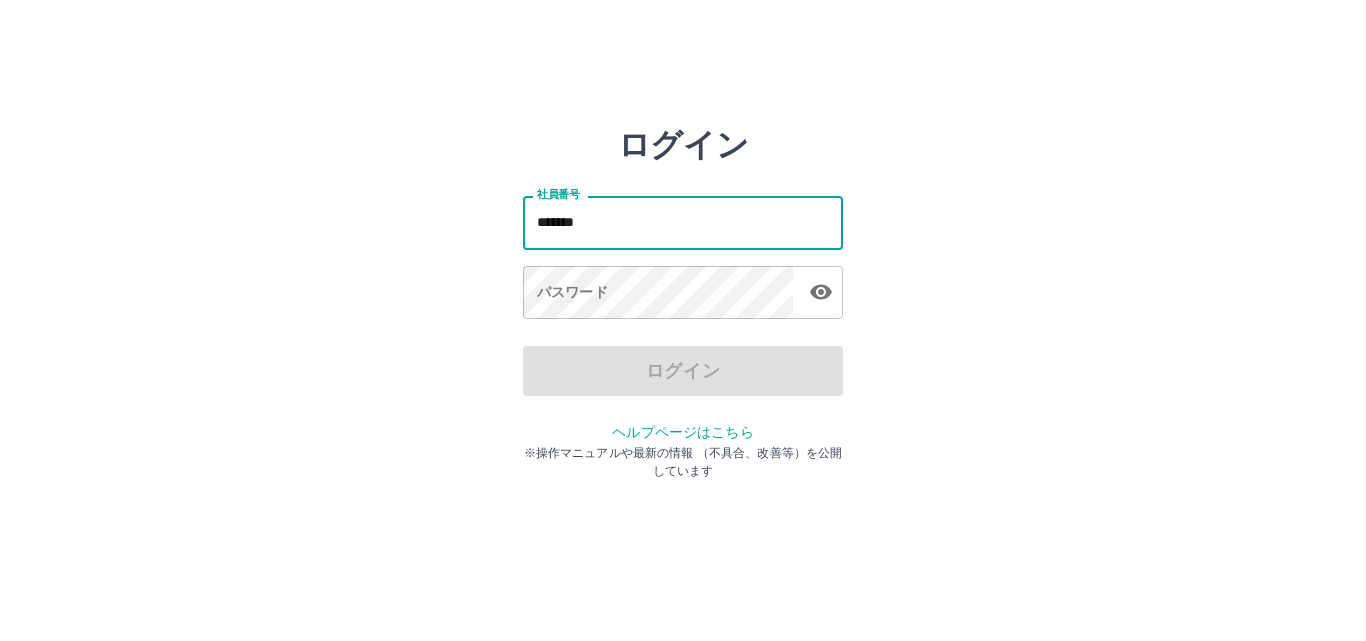 type on "*******" 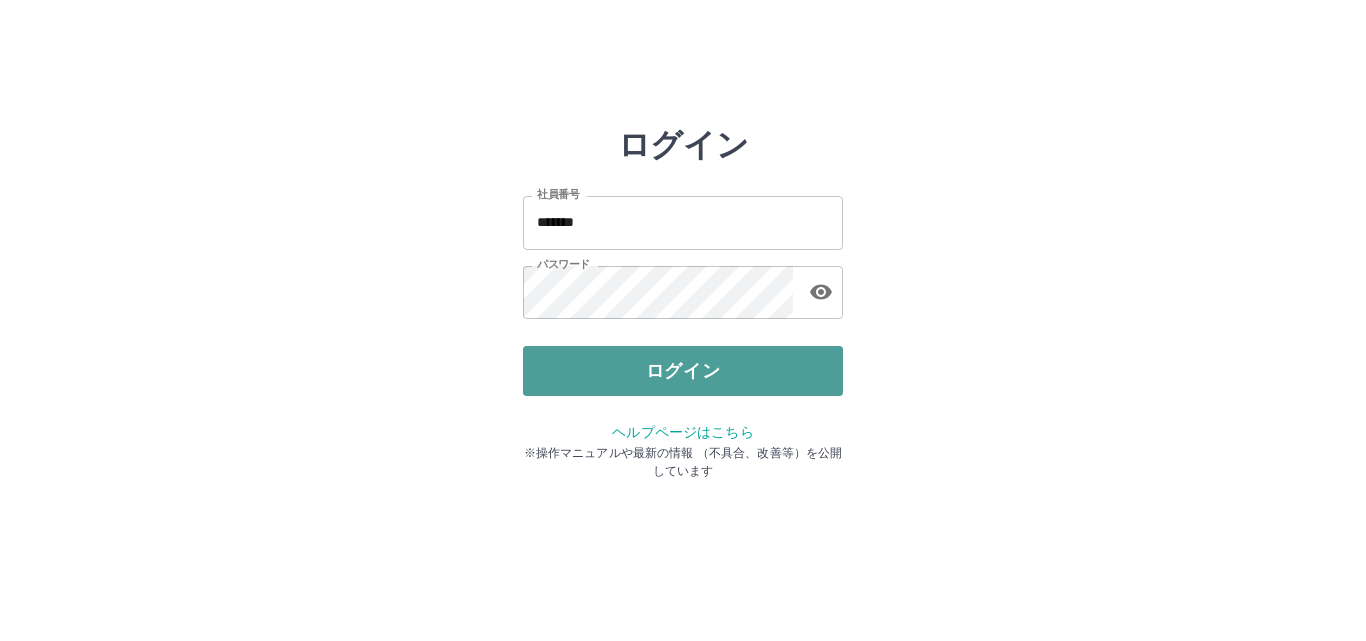 click on "ログイン" at bounding box center [683, 371] 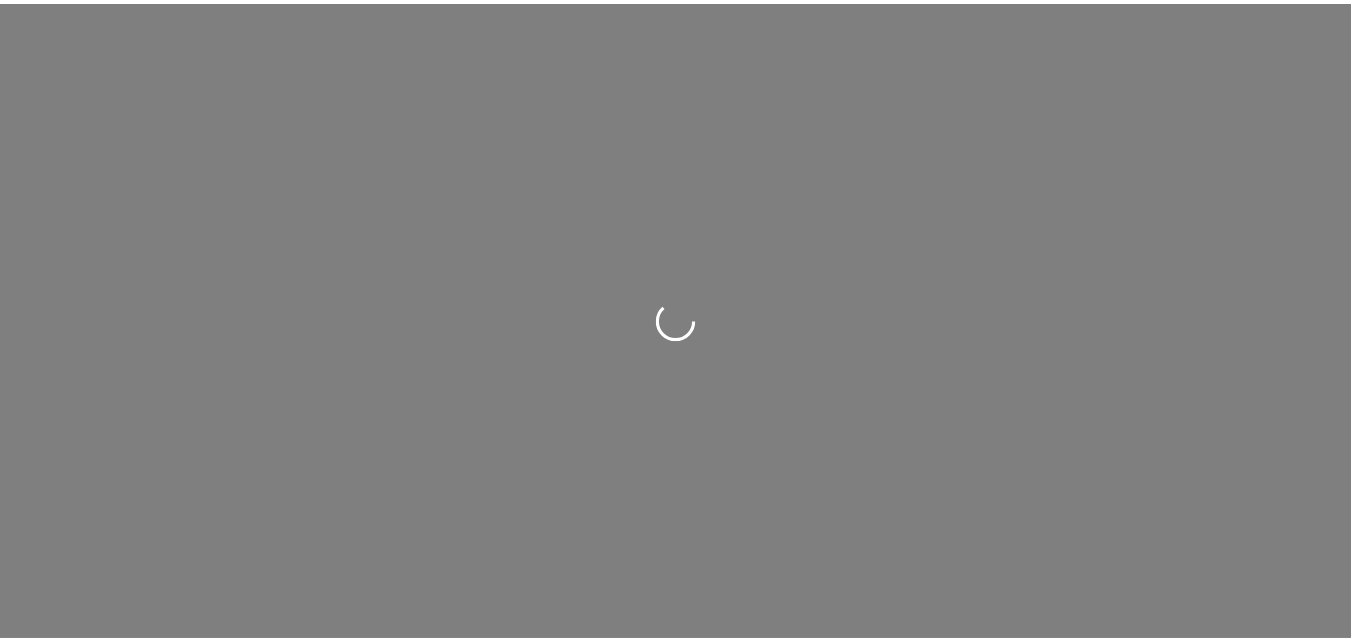 scroll, scrollTop: 0, scrollLeft: 0, axis: both 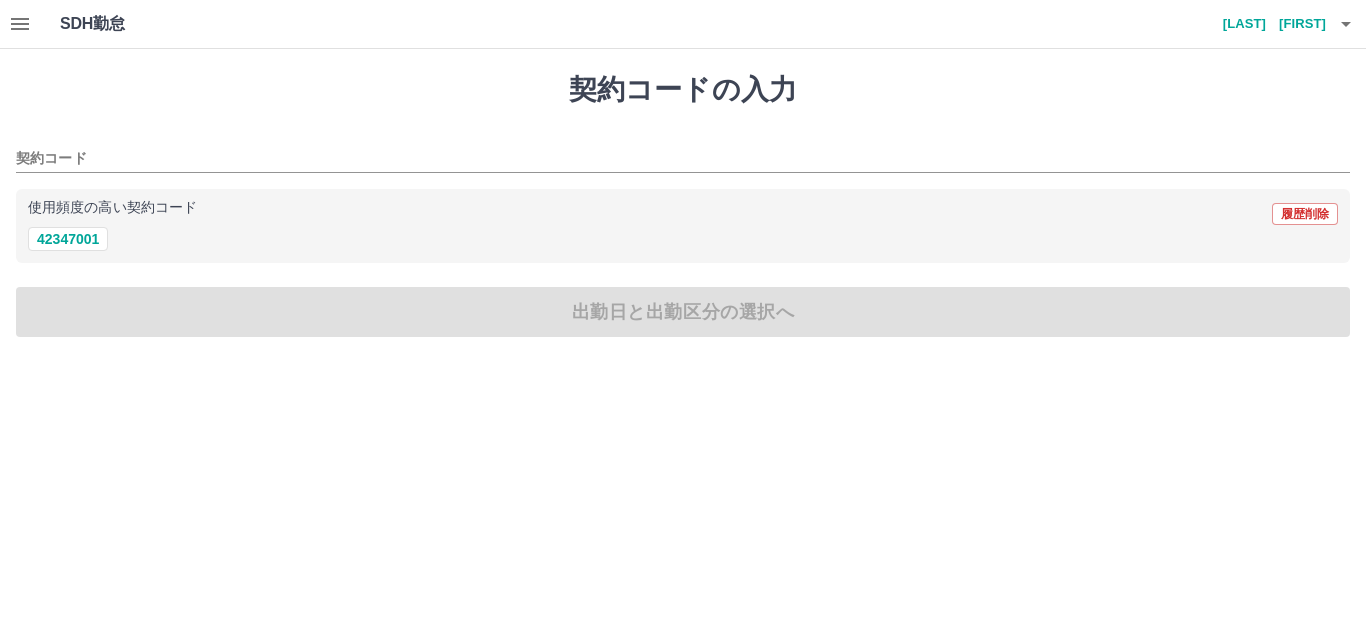 click on "契約コードの入力" at bounding box center [683, 90] 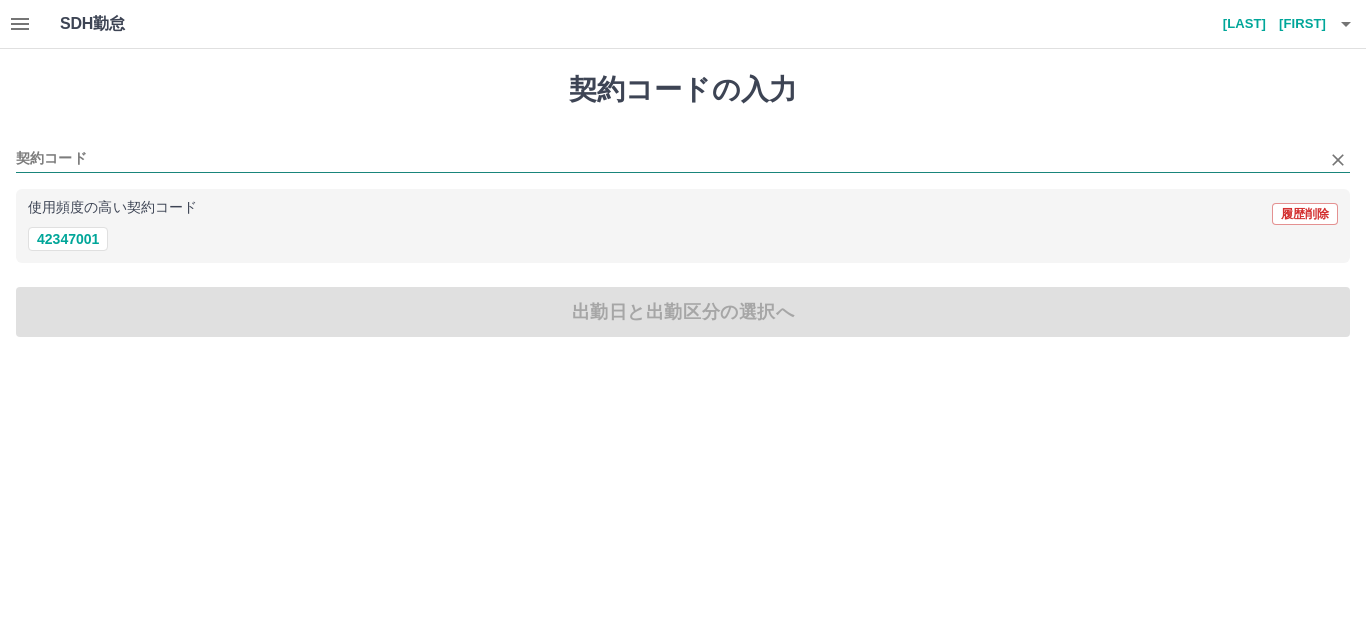 click on "契約コード" at bounding box center [668, 159] 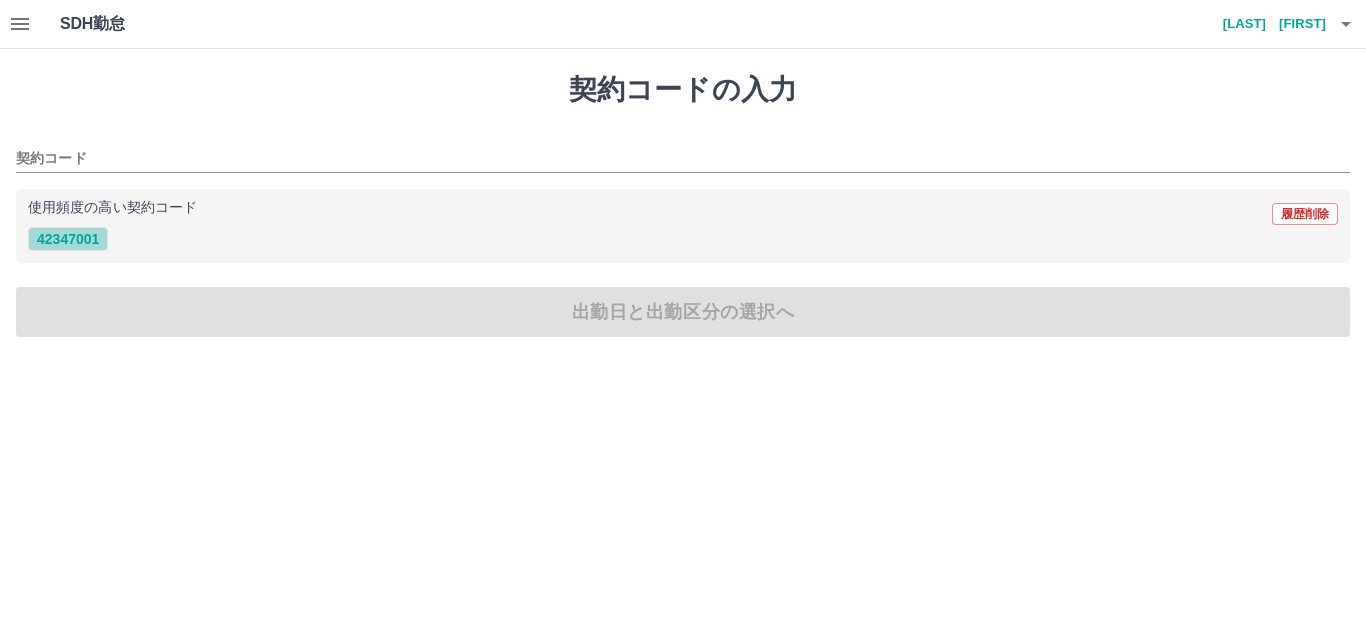 click on "42347001" at bounding box center (68, 239) 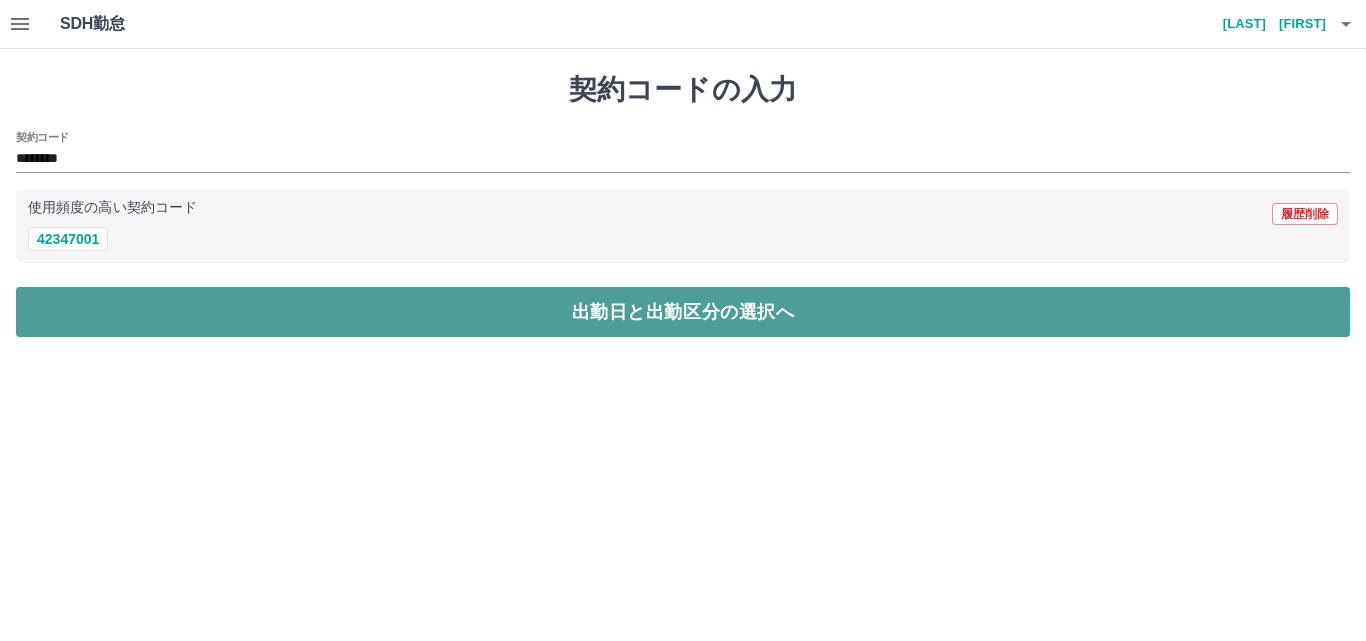 click on "出勤日と出勤区分の選択へ" at bounding box center [683, 312] 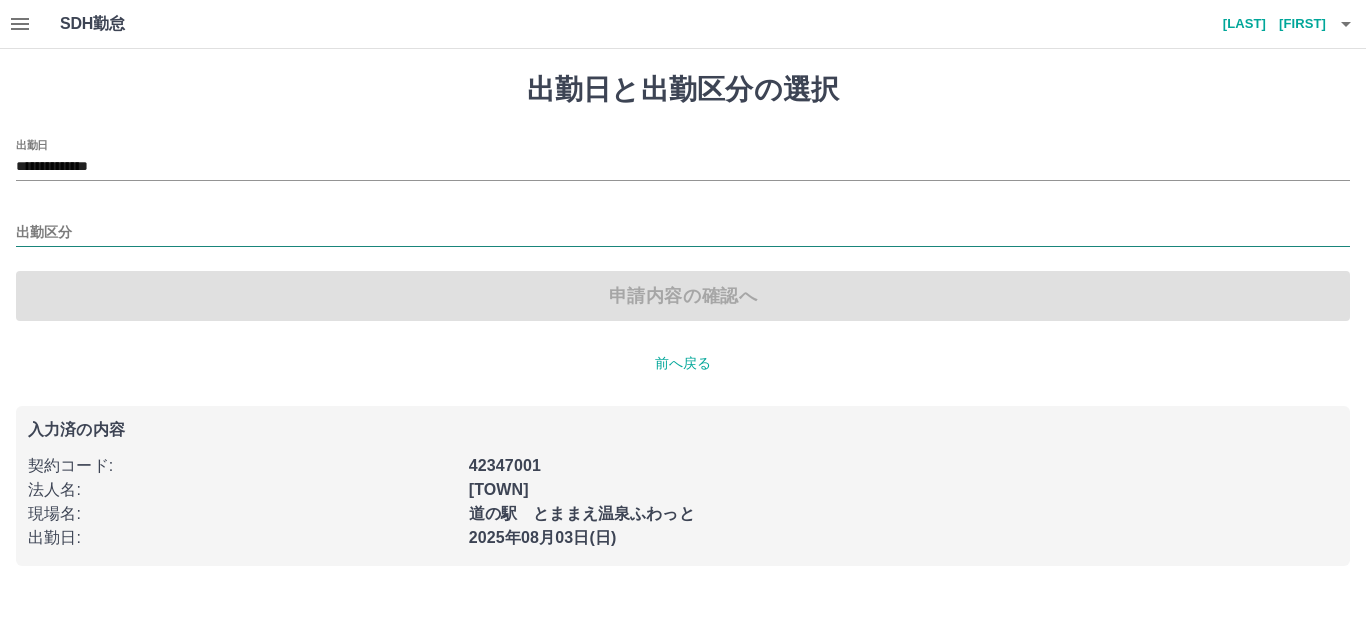 click on "出勤区分" at bounding box center (683, 233) 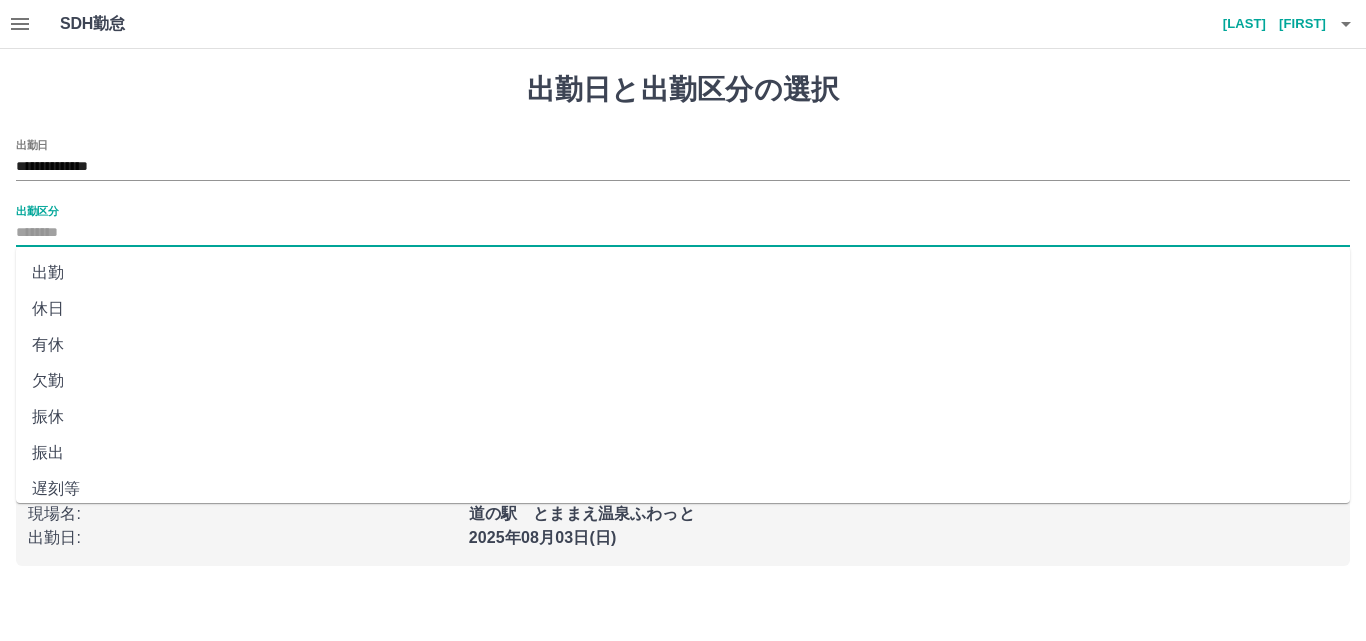 click on "出勤" at bounding box center [683, 273] 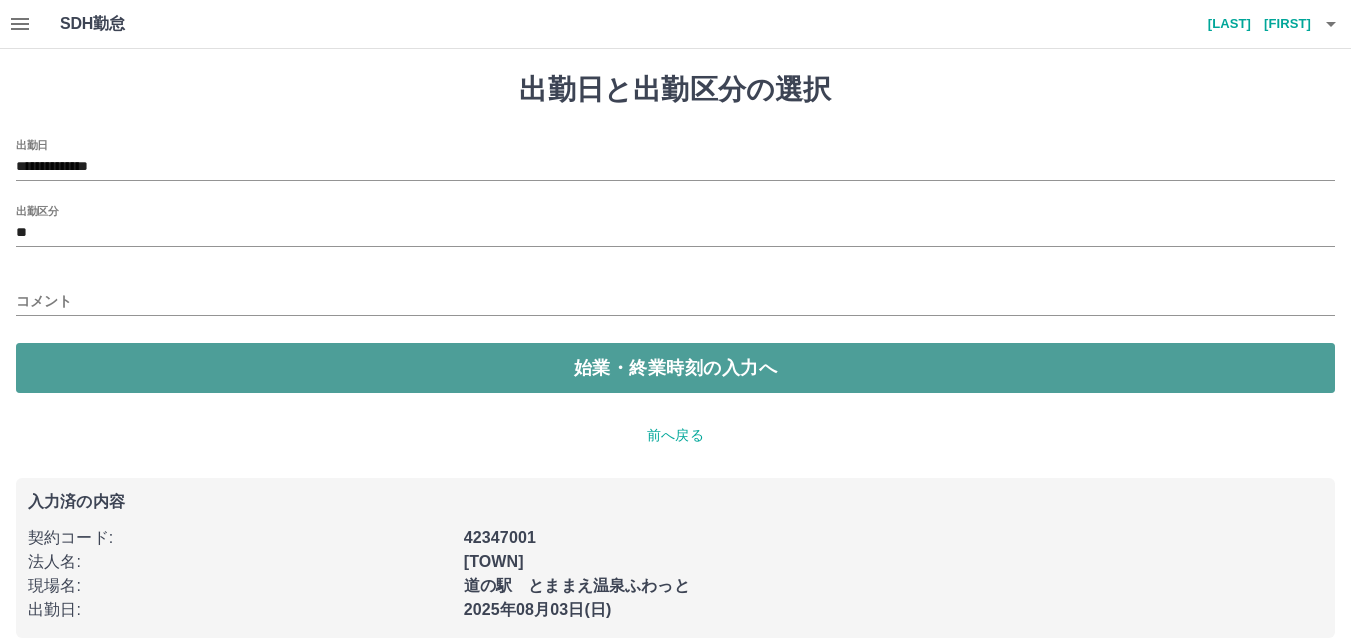 click on "始業・終業時刻の入力へ" at bounding box center (675, 368) 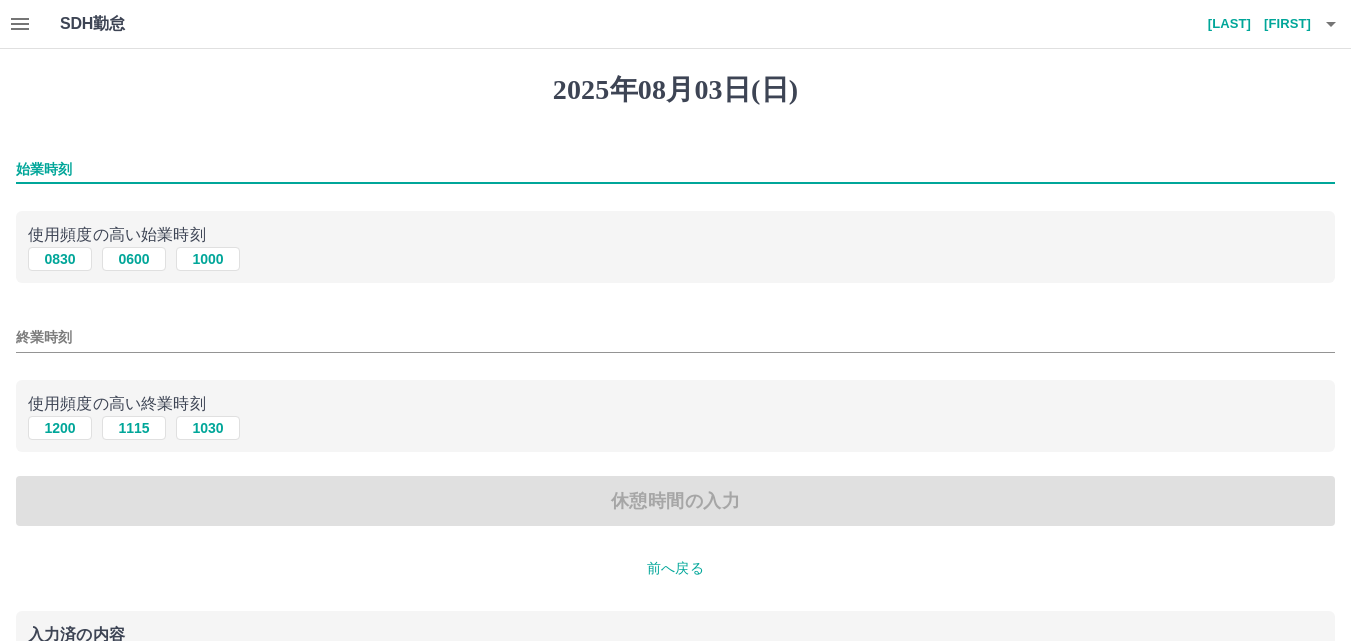 click on "始業時刻" at bounding box center [675, 169] 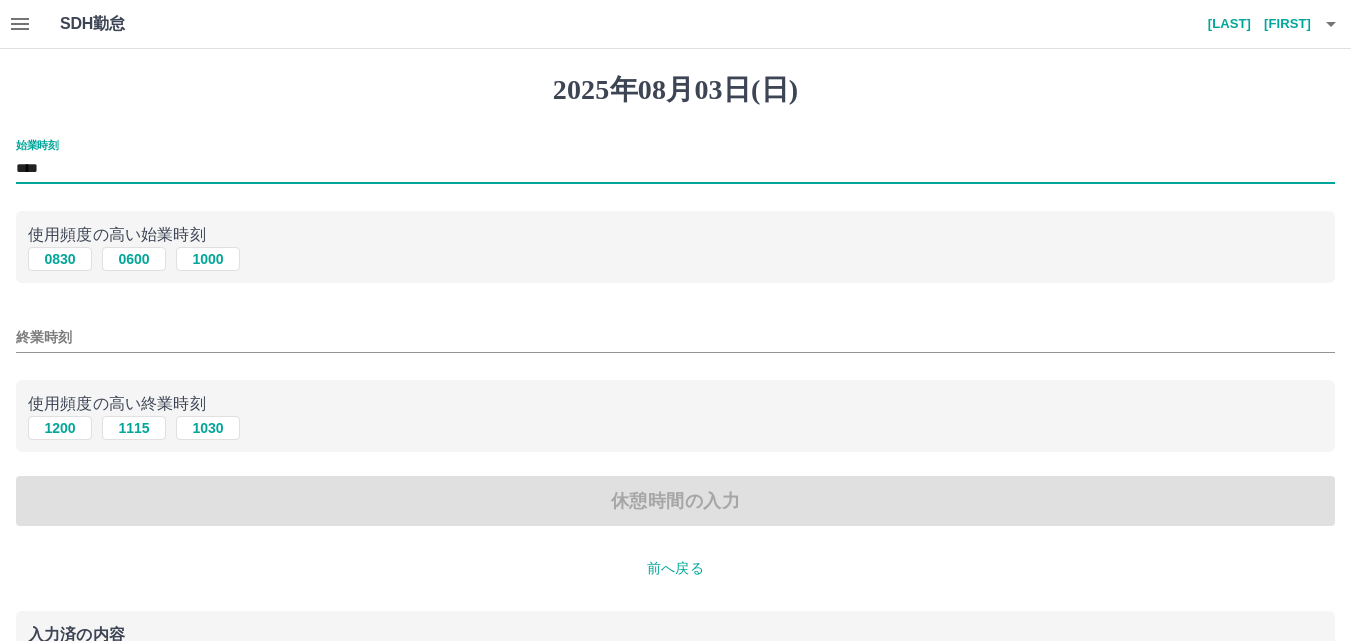 type on "****" 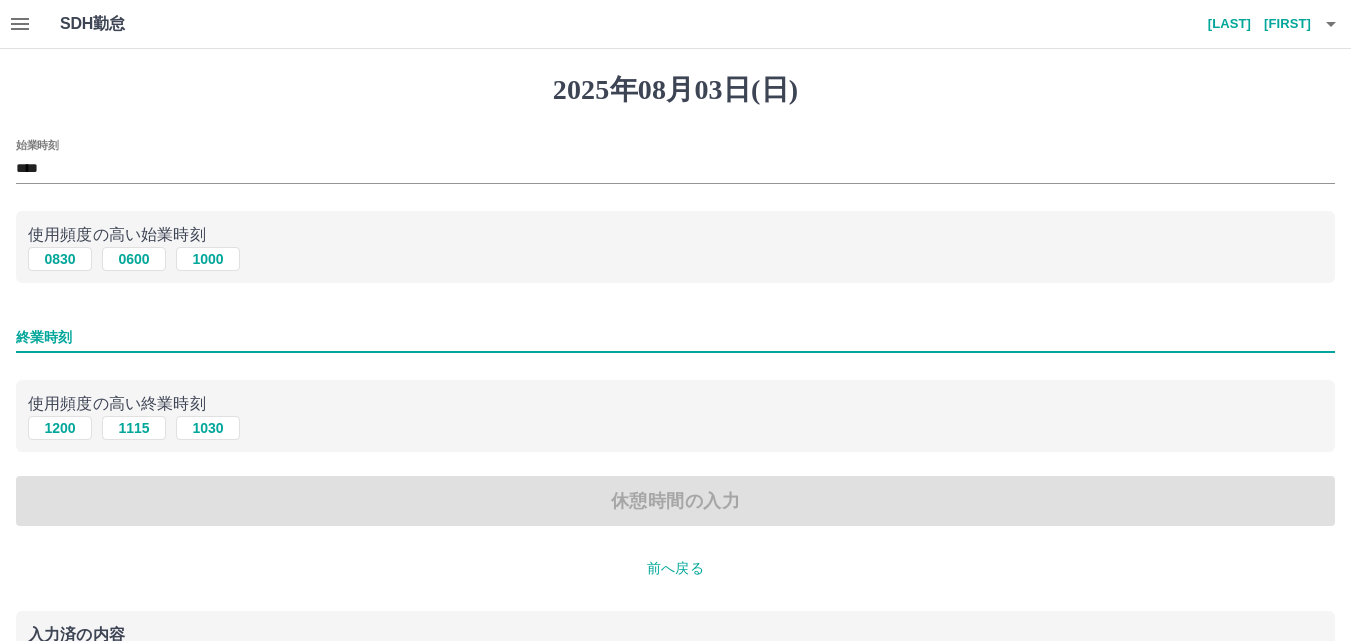 click on "終業時刻" at bounding box center (675, 337) 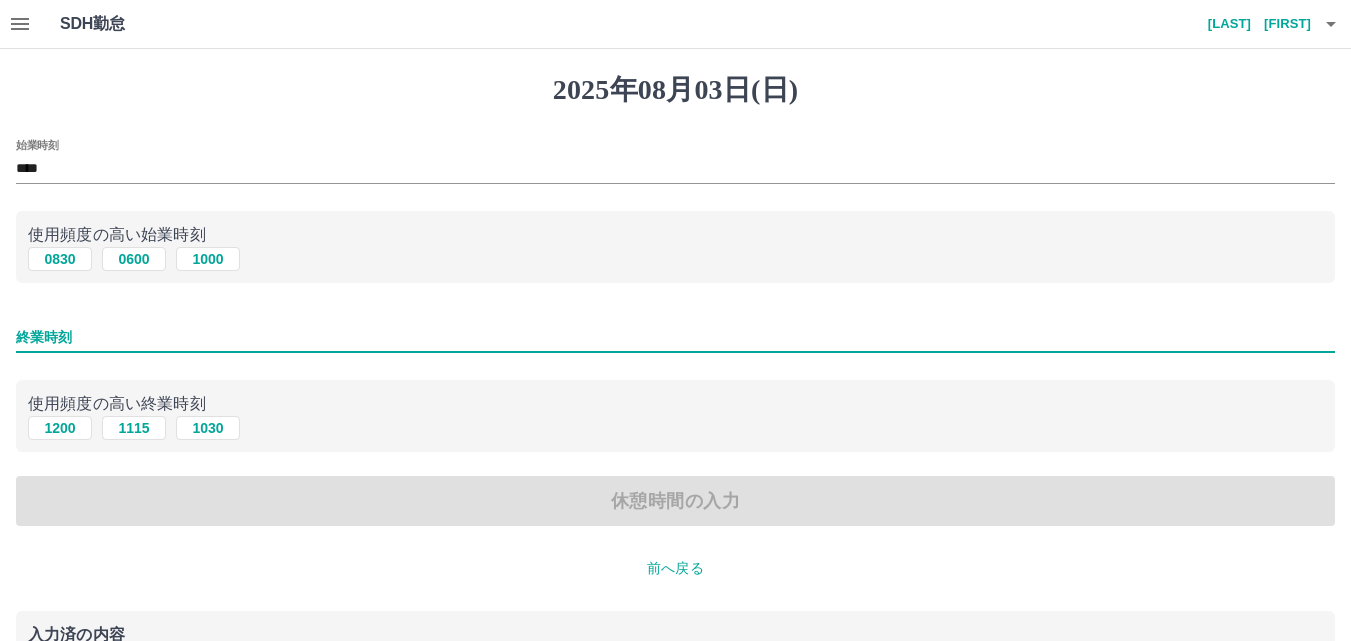 type on "****" 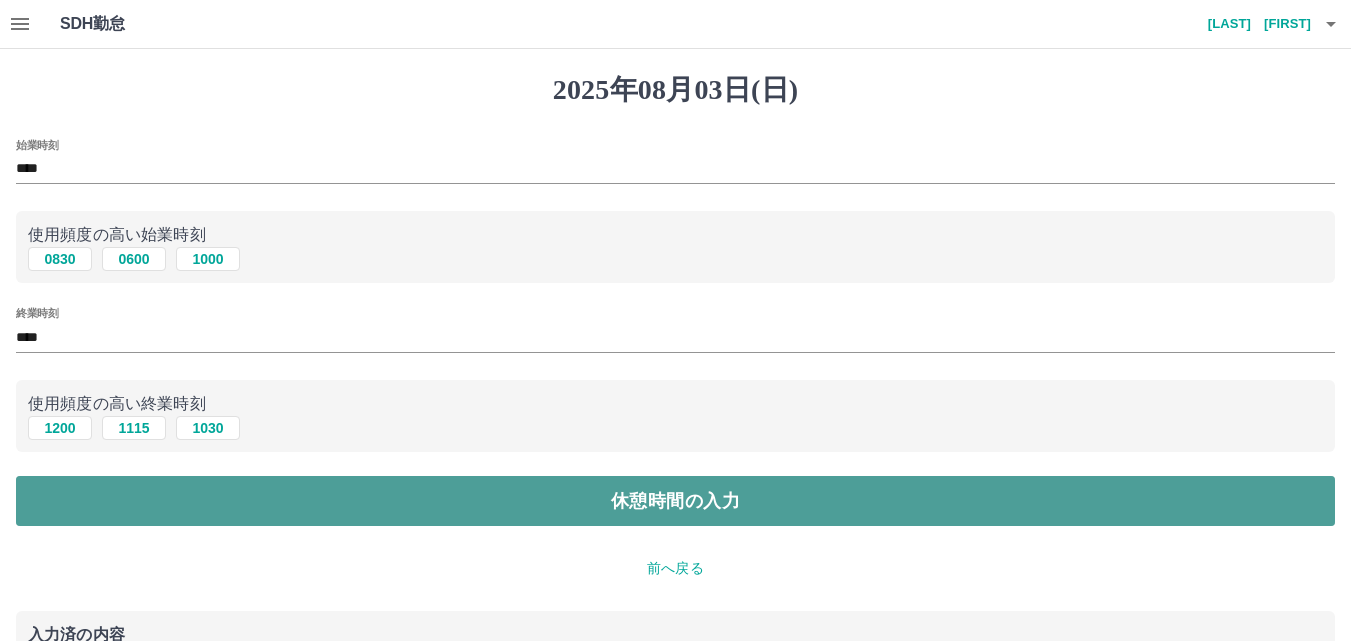click on "休憩時間の入力" at bounding box center [675, 501] 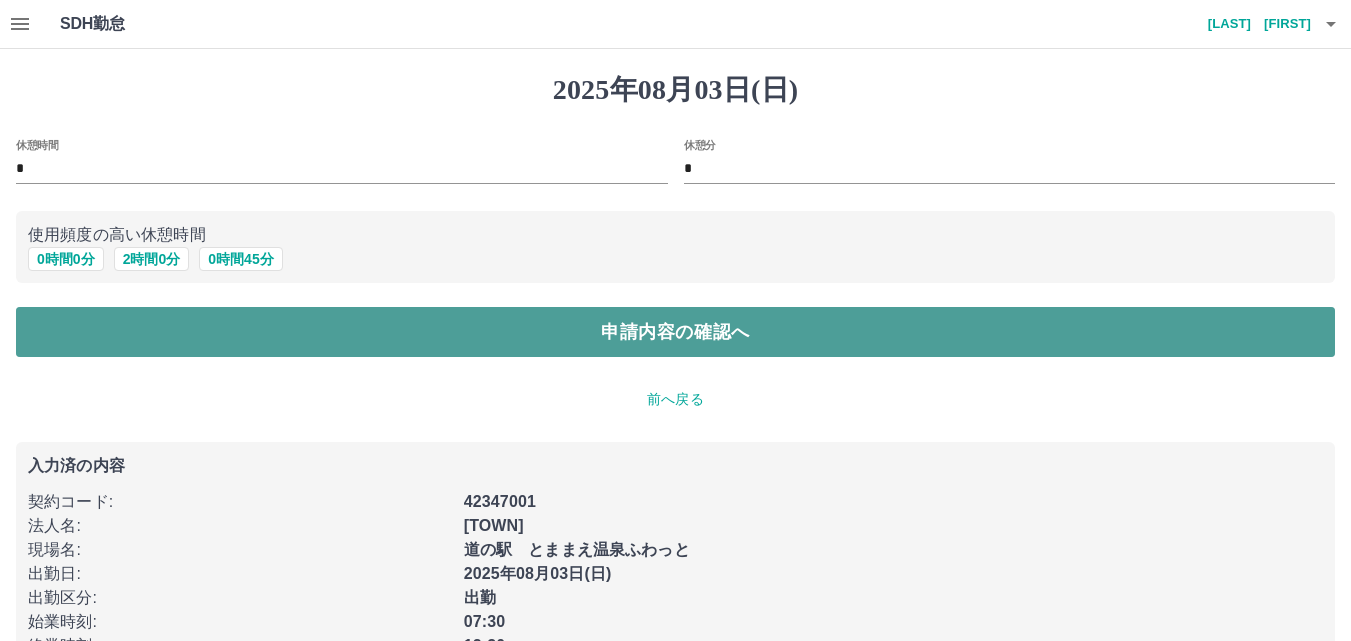 click on "申請内容の確認へ" at bounding box center (675, 332) 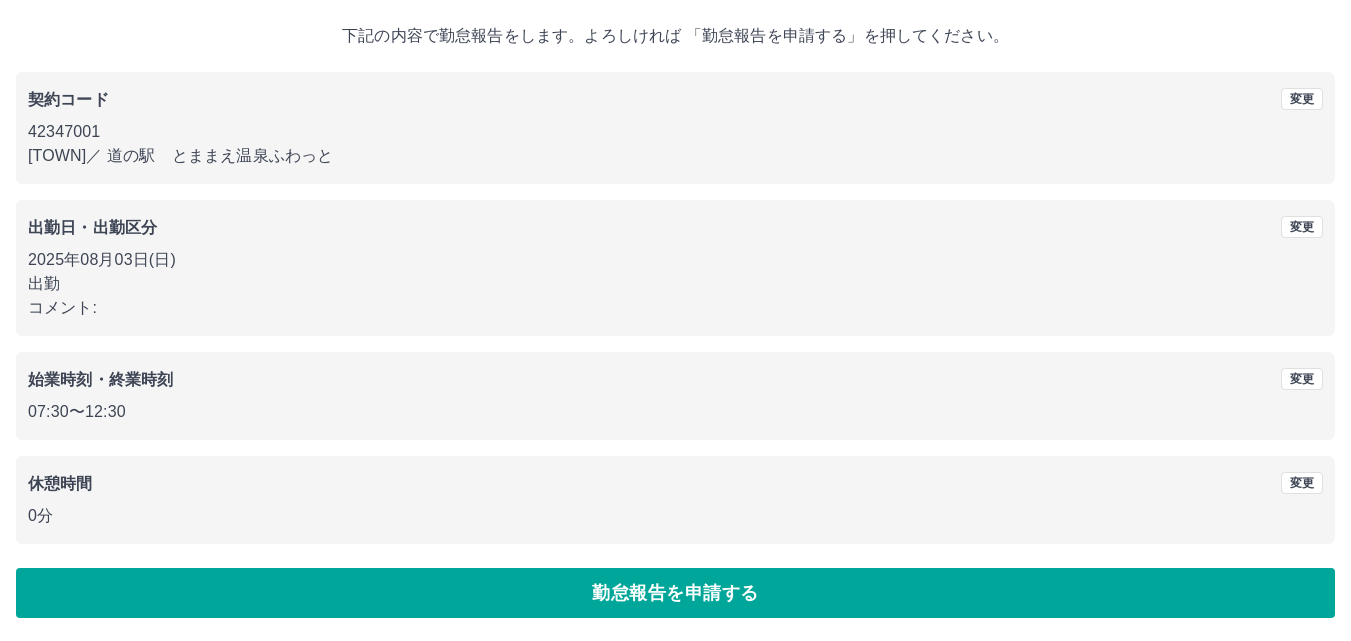 scroll, scrollTop: 108, scrollLeft: 0, axis: vertical 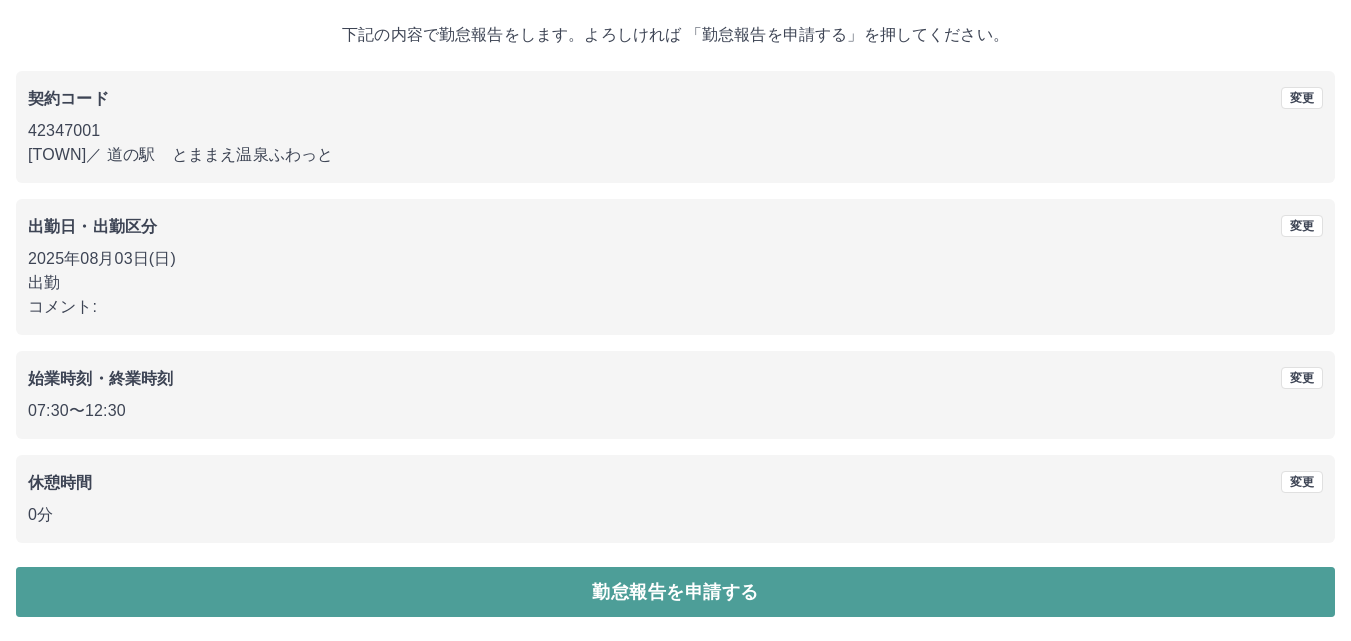 click on "勤怠報告を申請する" at bounding box center [675, 592] 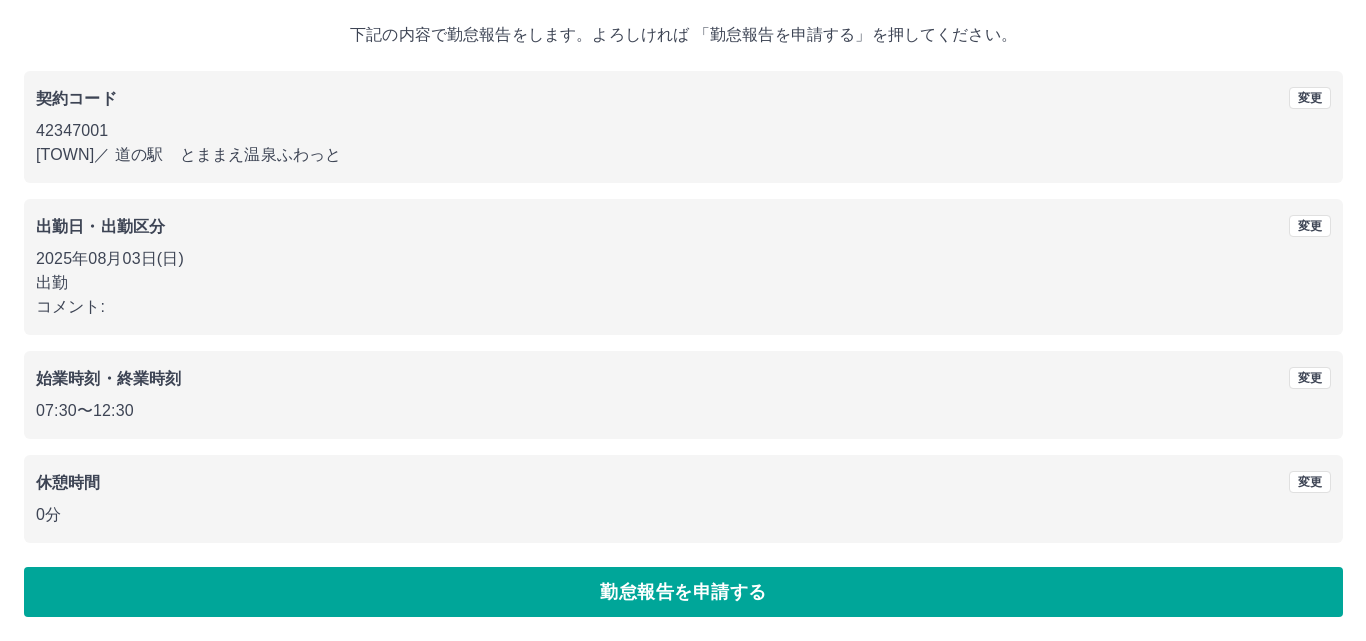 scroll, scrollTop: 0, scrollLeft: 0, axis: both 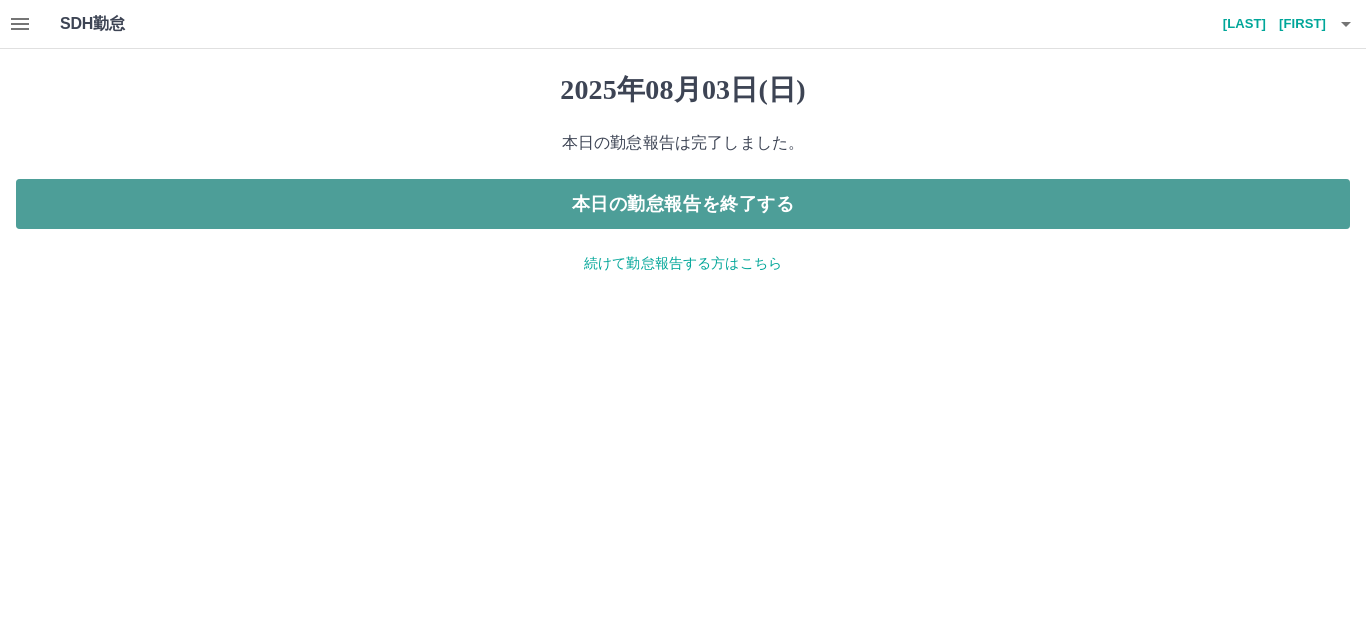 click on "本日の勤怠報告を終了する" at bounding box center [683, 204] 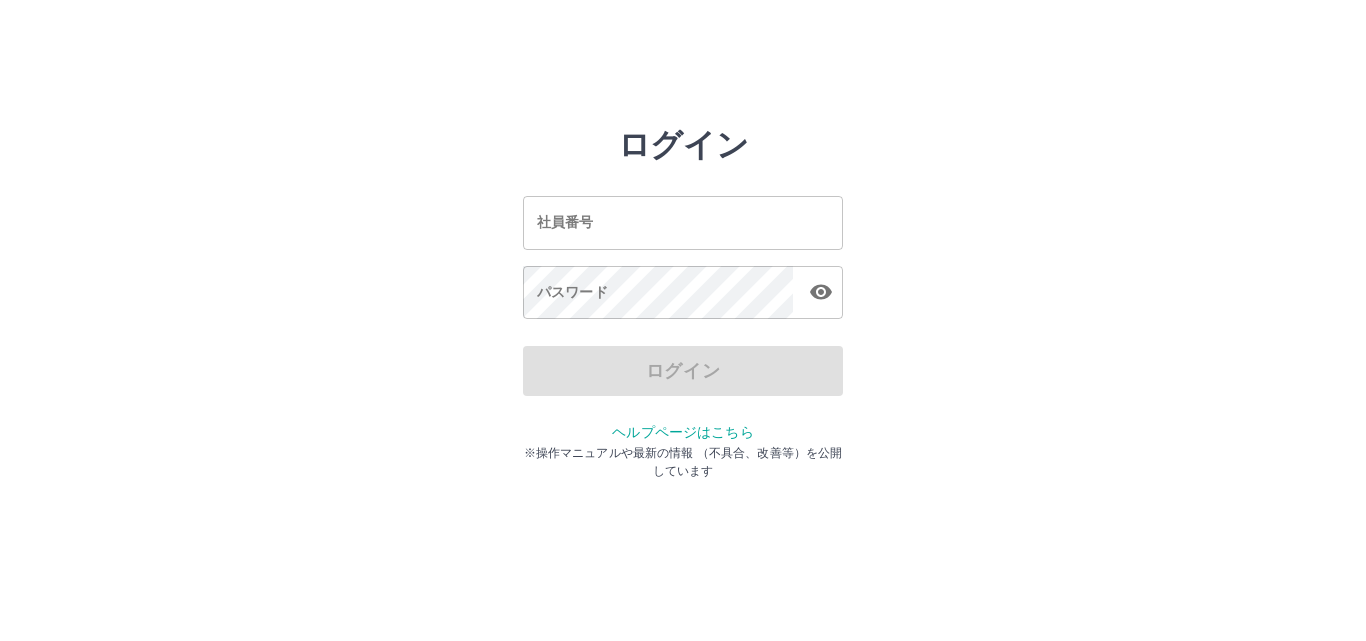 scroll, scrollTop: 0, scrollLeft: 0, axis: both 